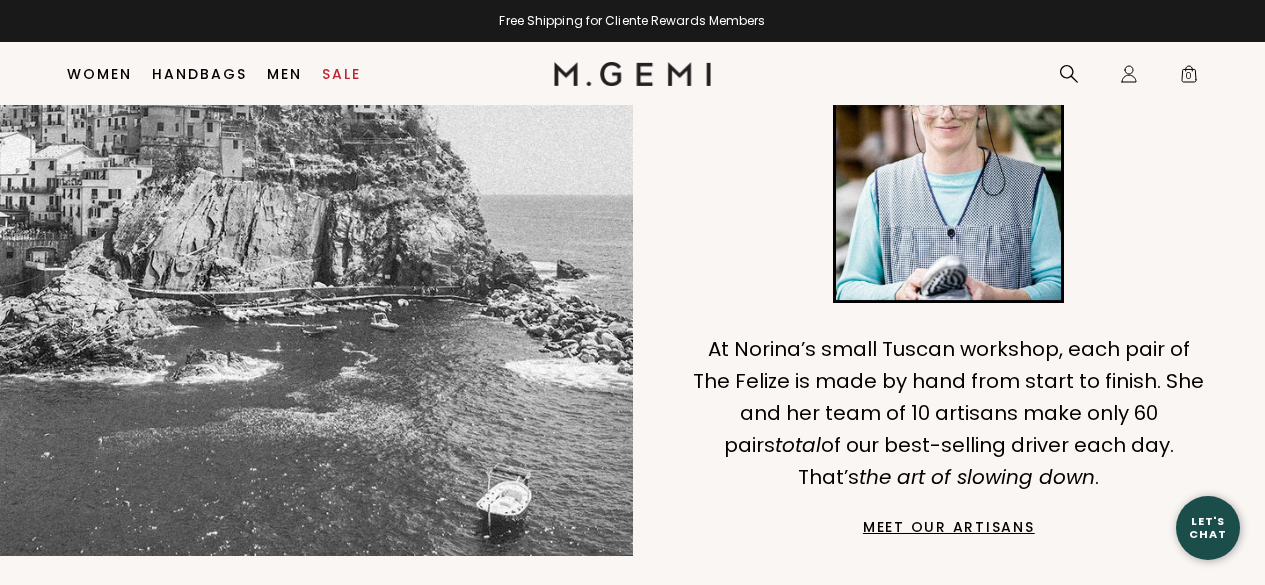 scroll, scrollTop: 1421, scrollLeft: 0, axis: vertical 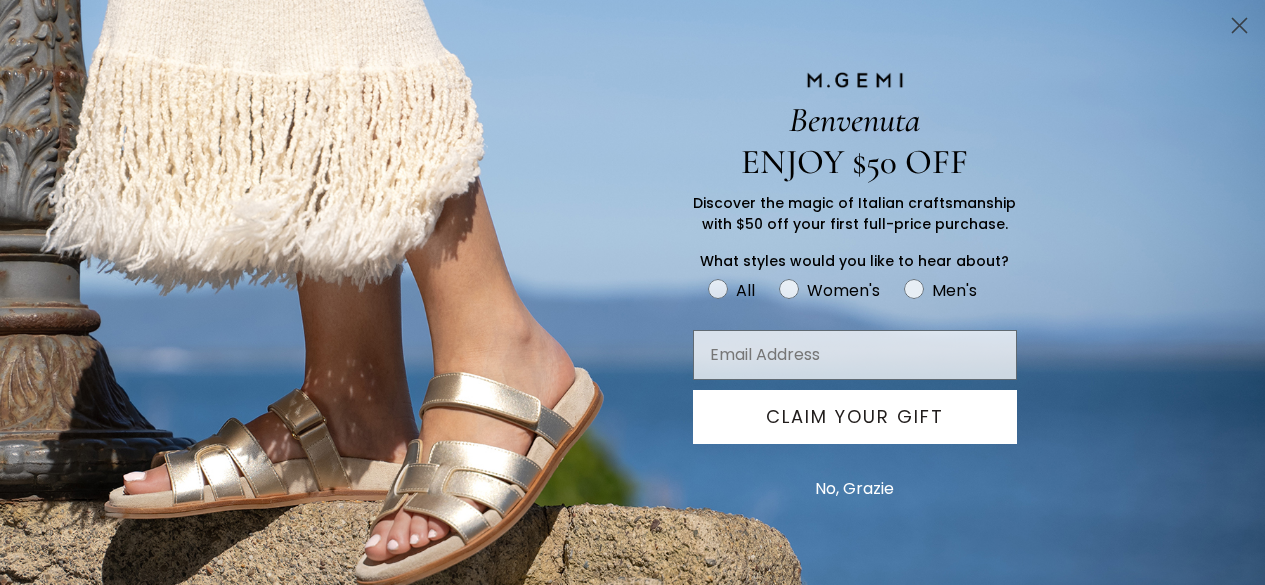 click on "No, Grazie" at bounding box center (854, 489) 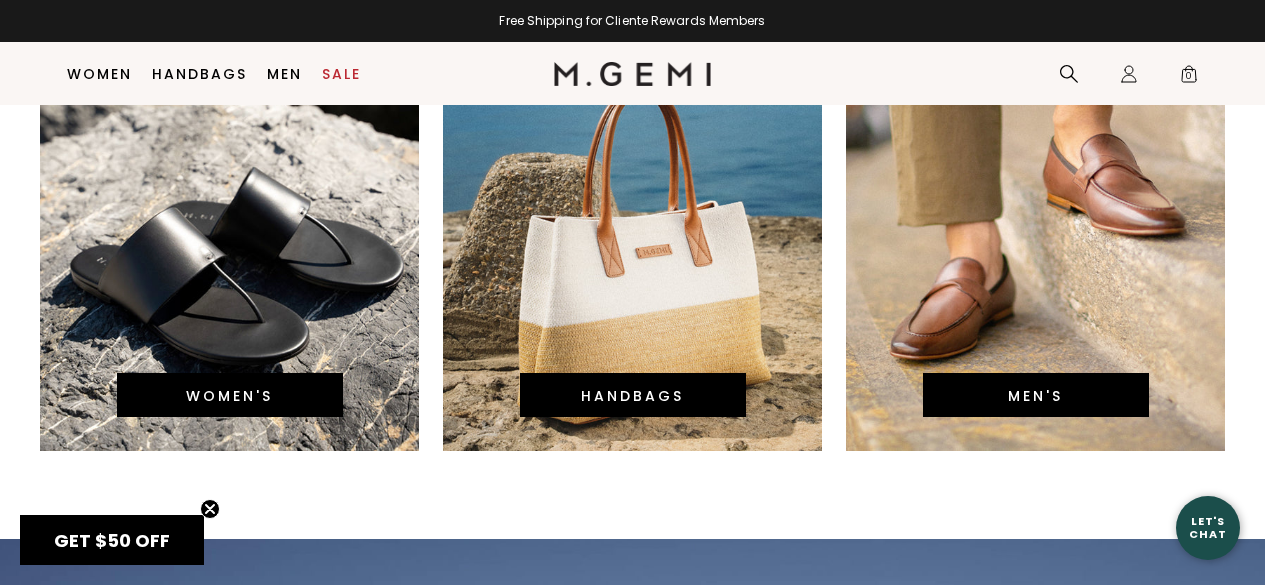 scroll, scrollTop: 4092, scrollLeft: 0, axis: vertical 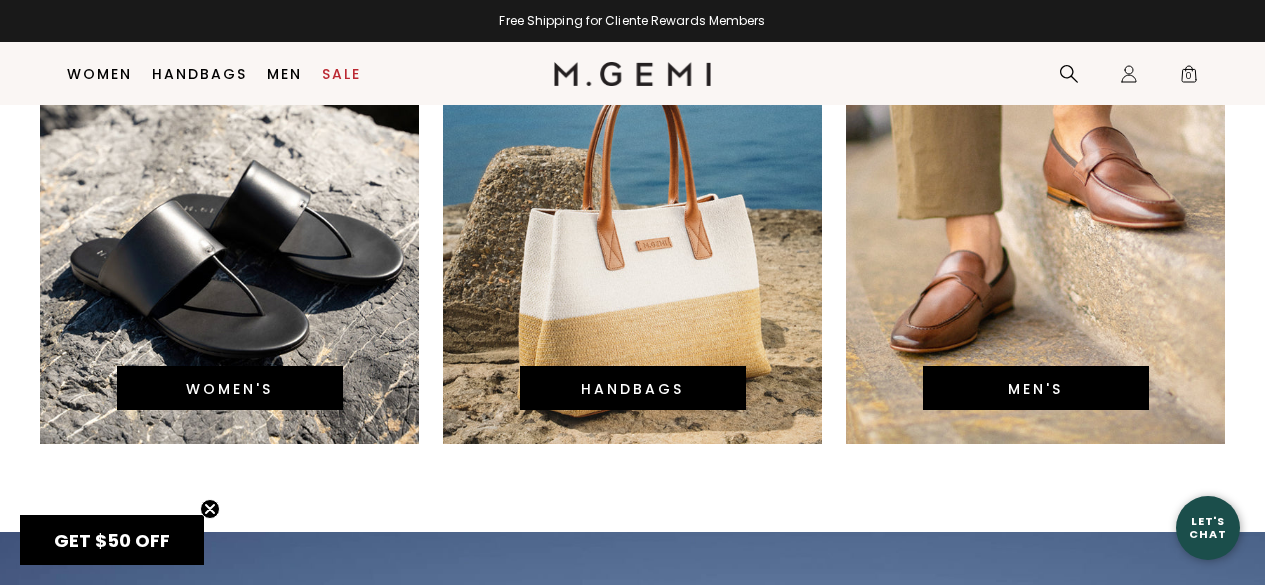 click on "WOMEN'S" at bounding box center [229, 389] 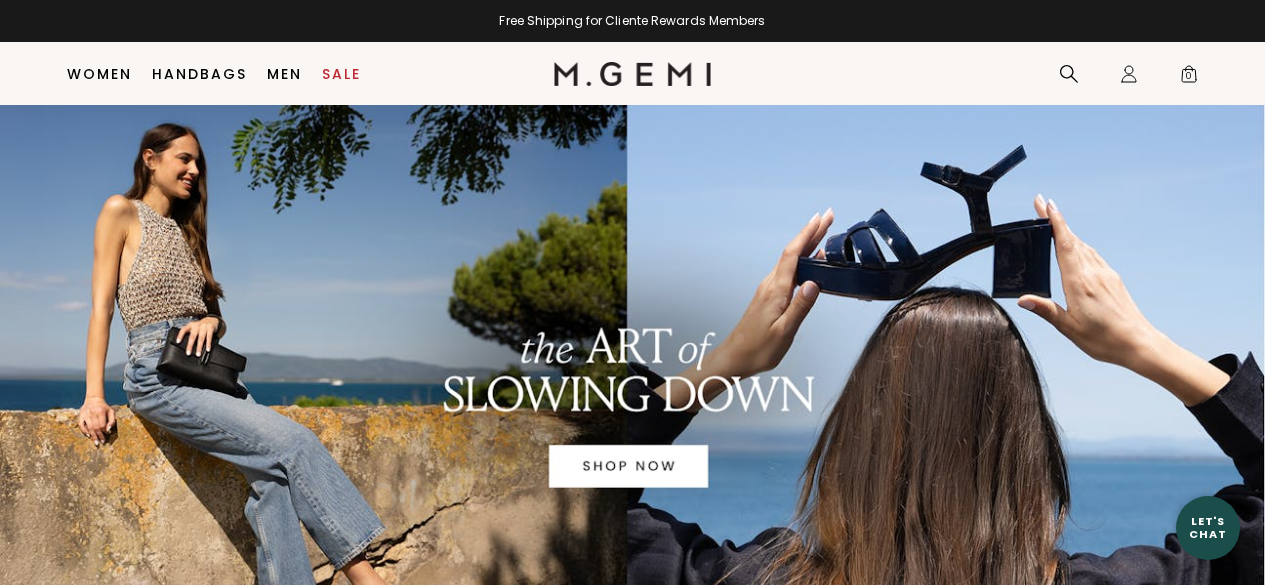 scroll, scrollTop: 704, scrollLeft: 0, axis: vertical 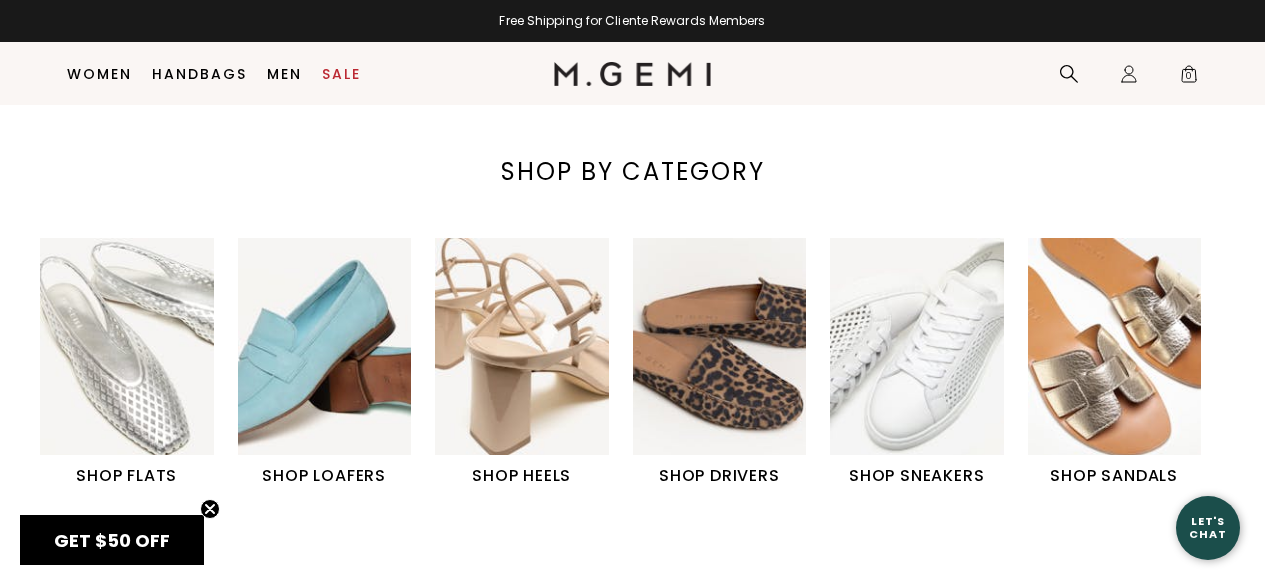 click on "SHOP SANDALS" at bounding box center [1115, 476] 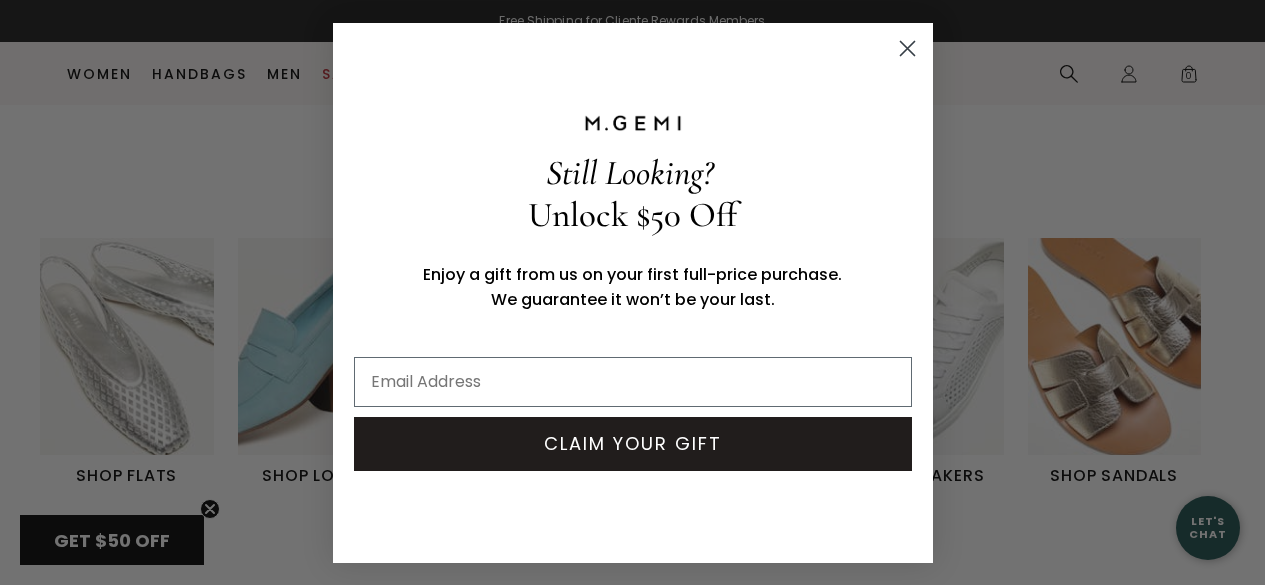 scroll, scrollTop: 724, scrollLeft: 0, axis: vertical 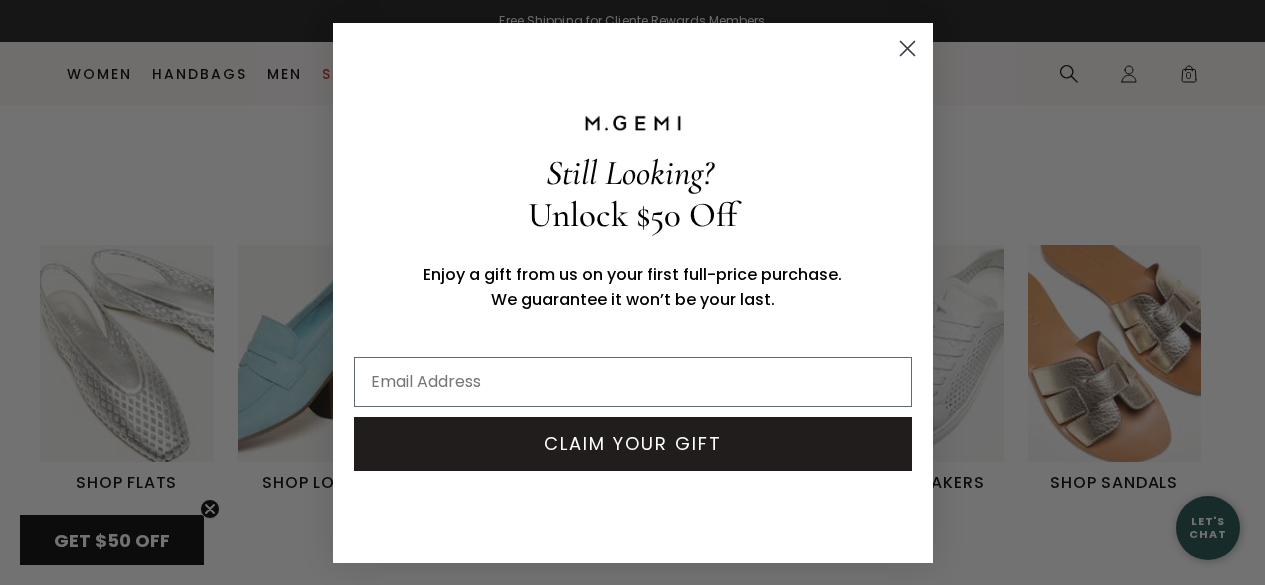 click 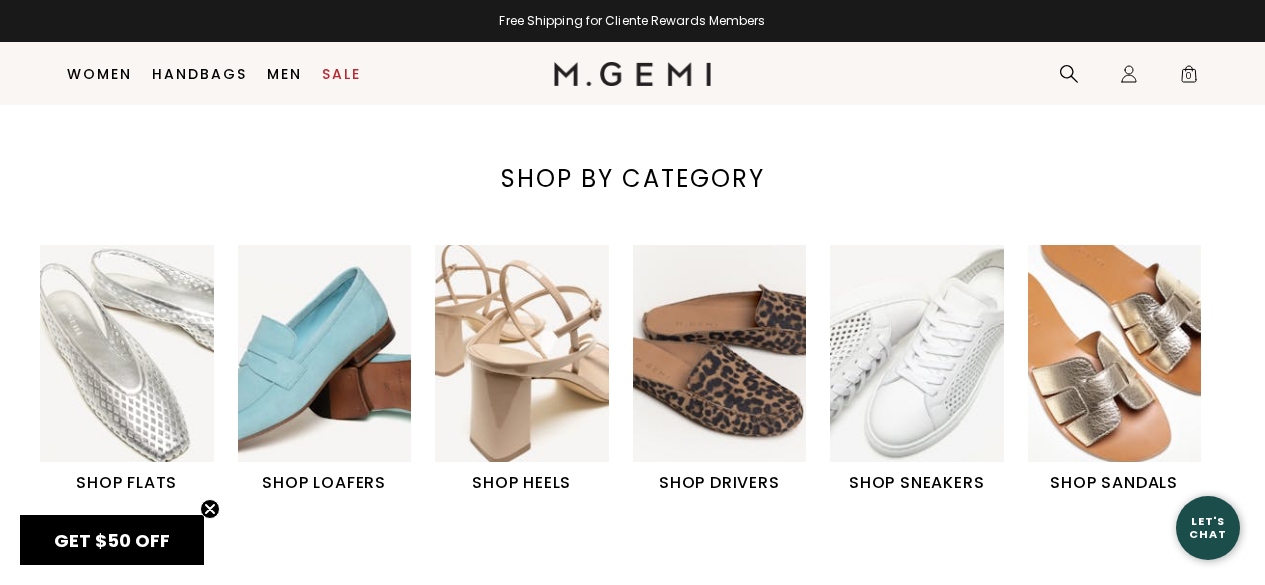 click at bounding box center (720, 353) 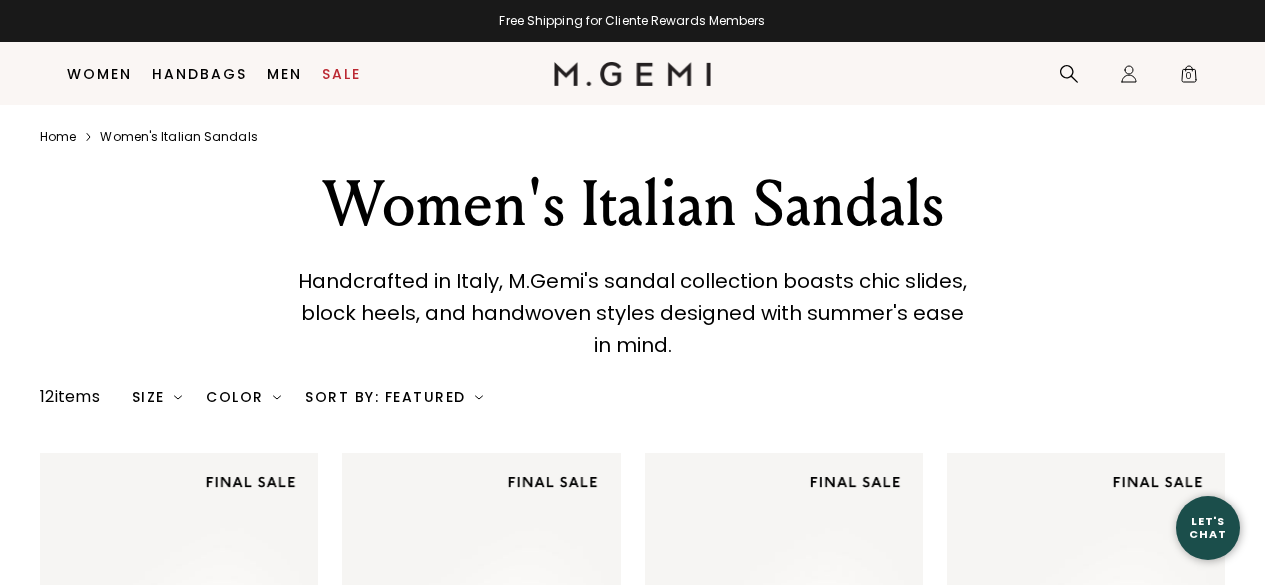 scroll, scrollTop: 308, scrollLeft: 0, axis: vertical 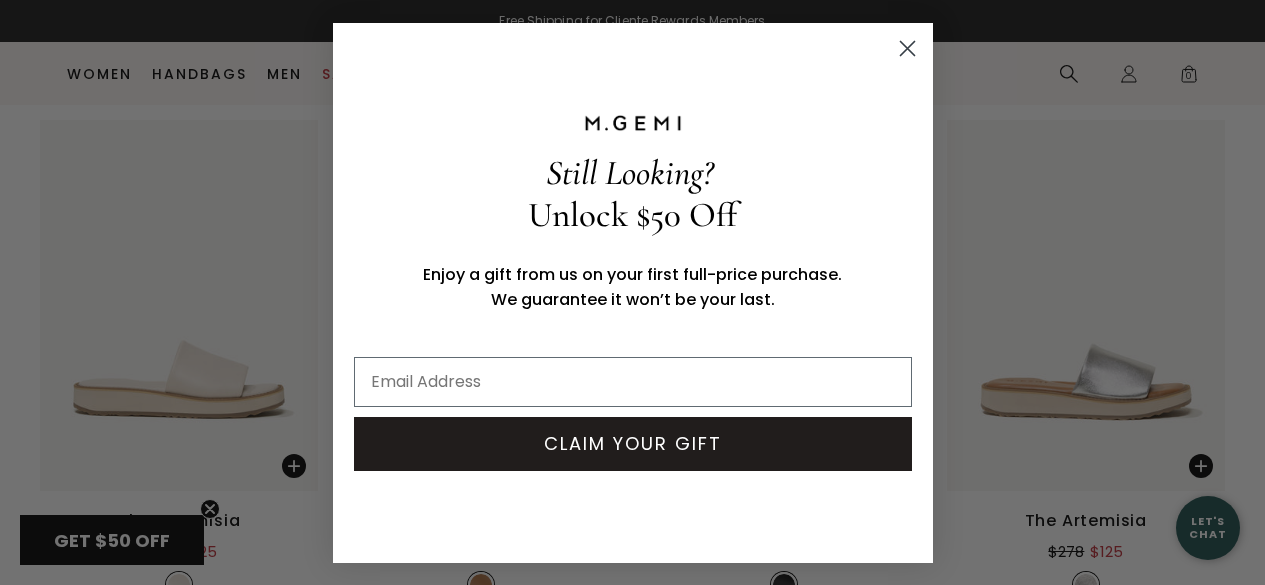 click 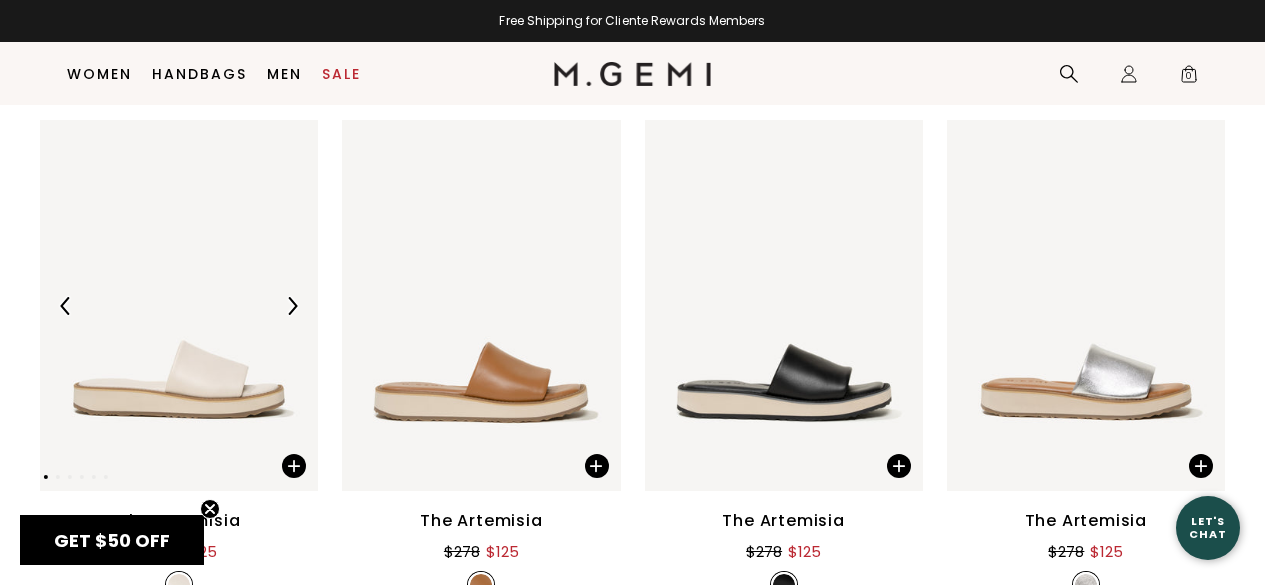 click at bounding box center (179, 305) 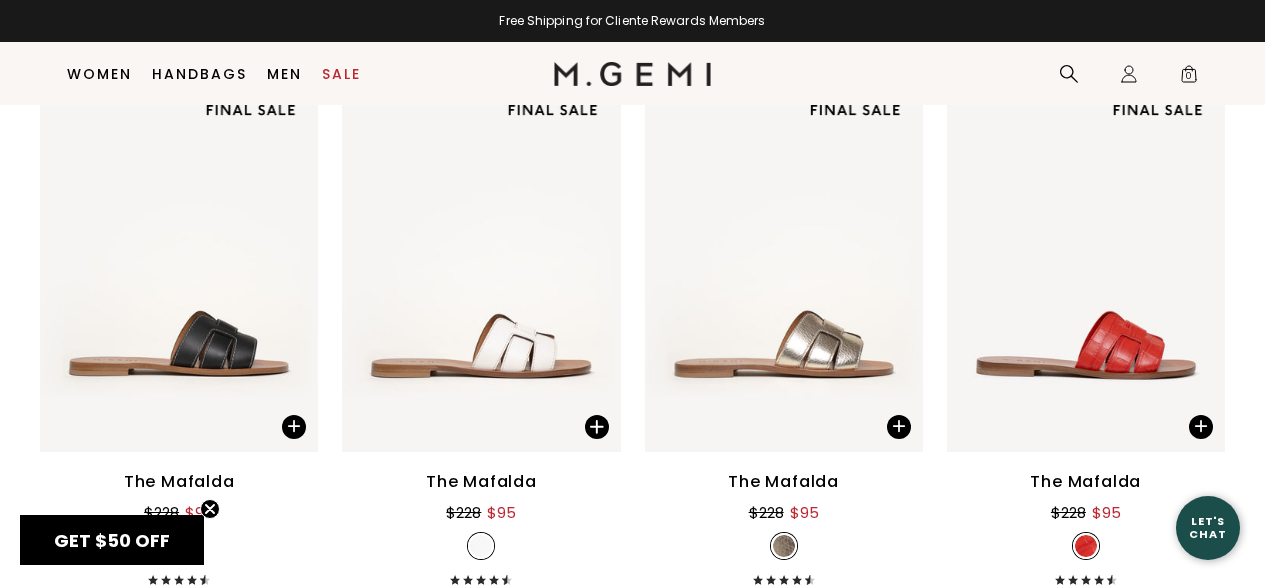 scroll, scrollTop: 3696, scrollLeft: 0, axis: vertical 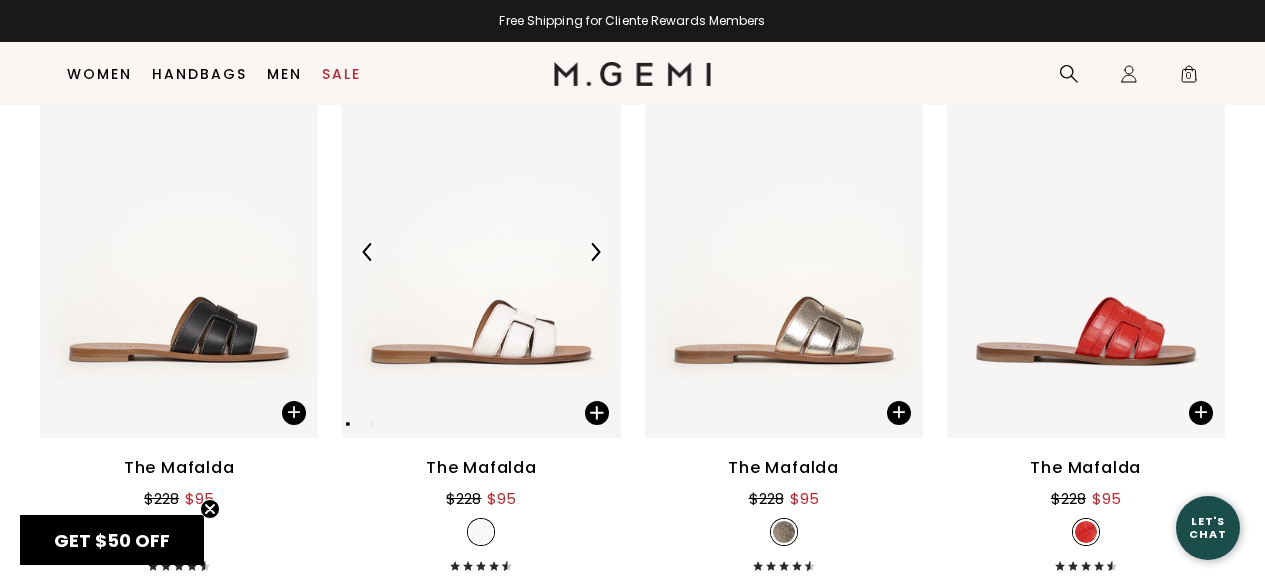 click at bounding box center [481, 252] 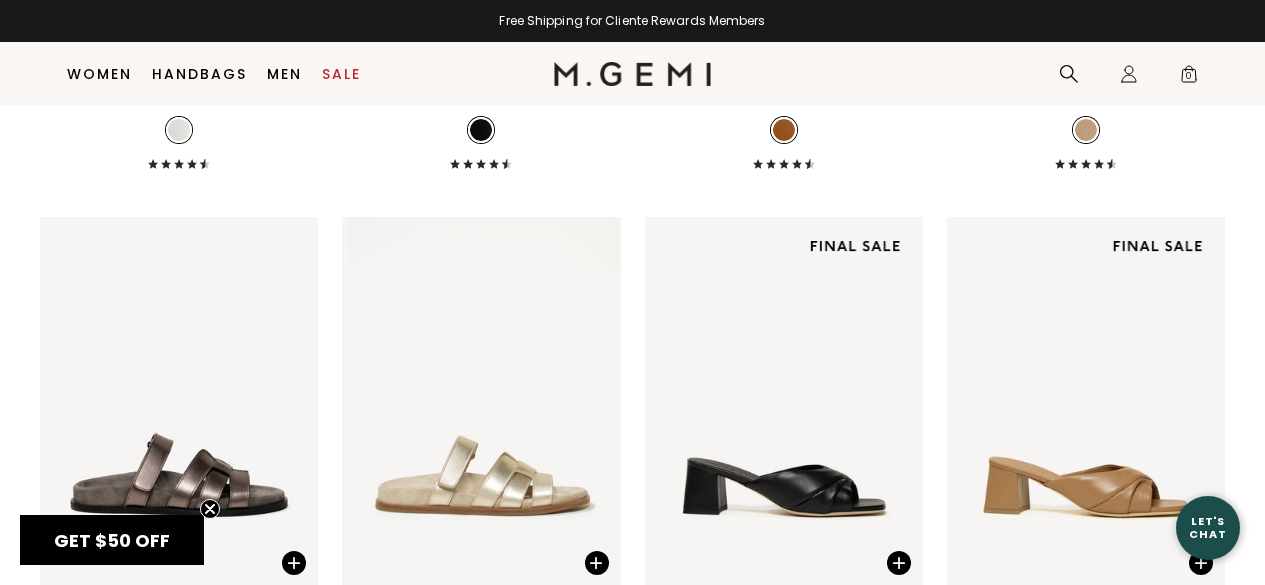 scroll, scrollTop: 6587, scrollLeft: 0, axis: vertical 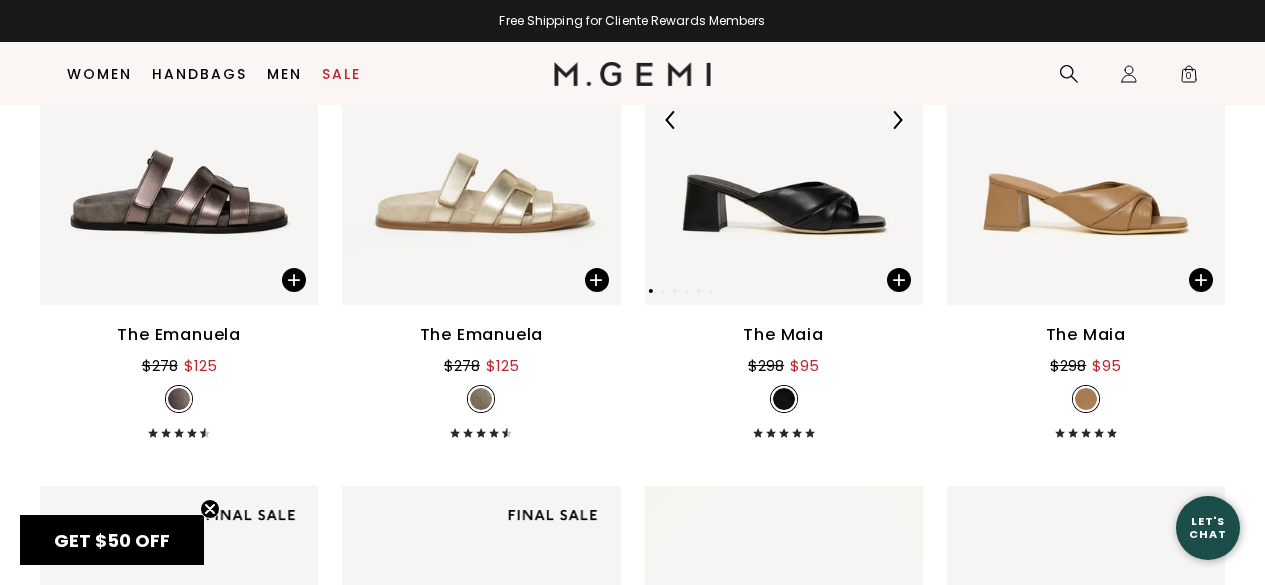 click at bounding box center (784, 119) 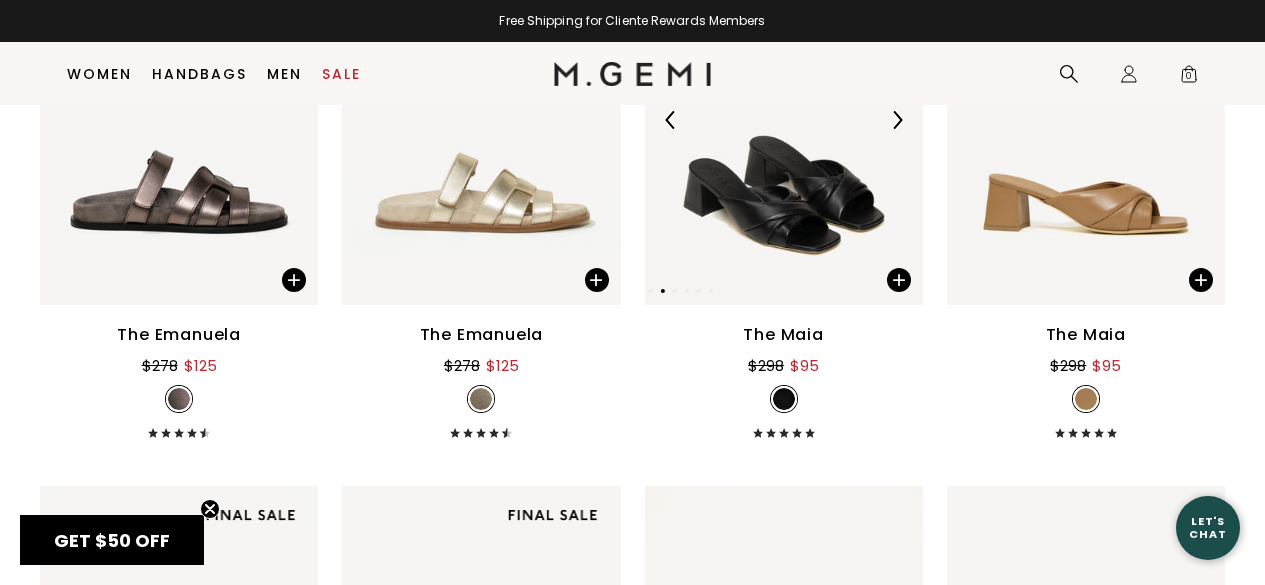 click at bounding box center (784, 119) 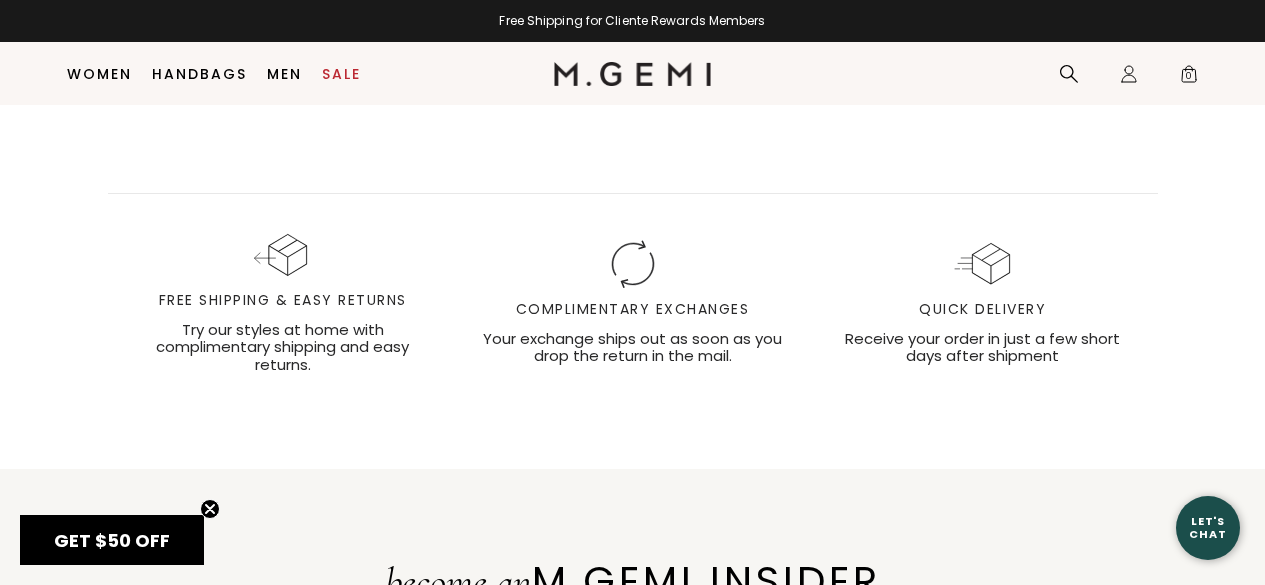 scroll, scrollTop: 10209, scrollLeft: 0, axis: vertical 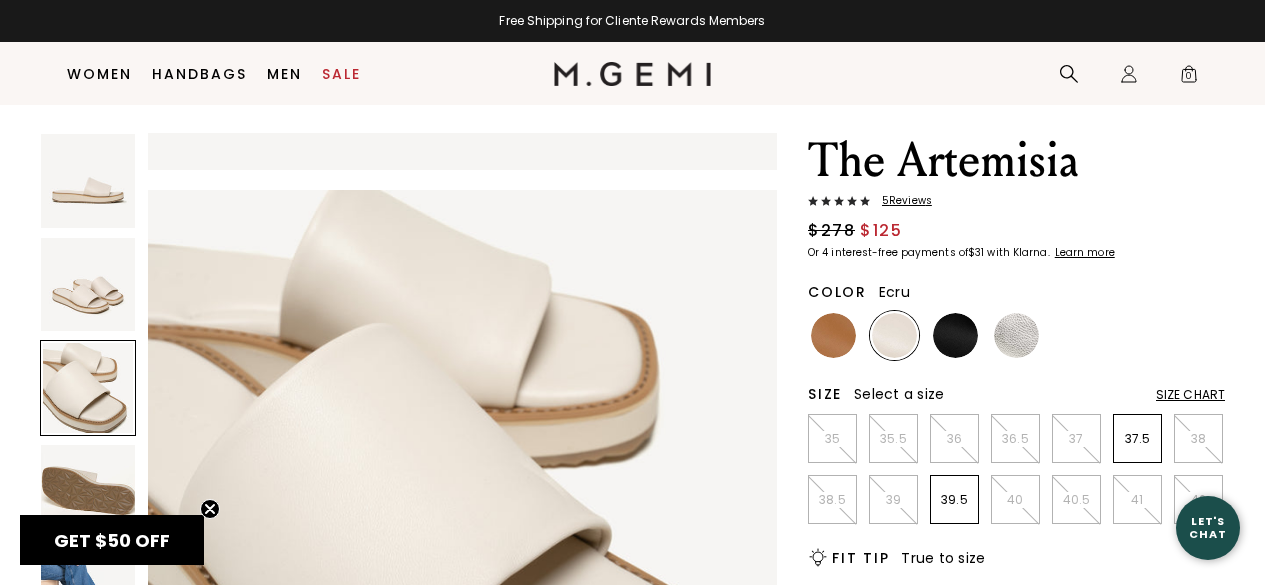 click on "Size Chart" at bounding box center [1190, 395] 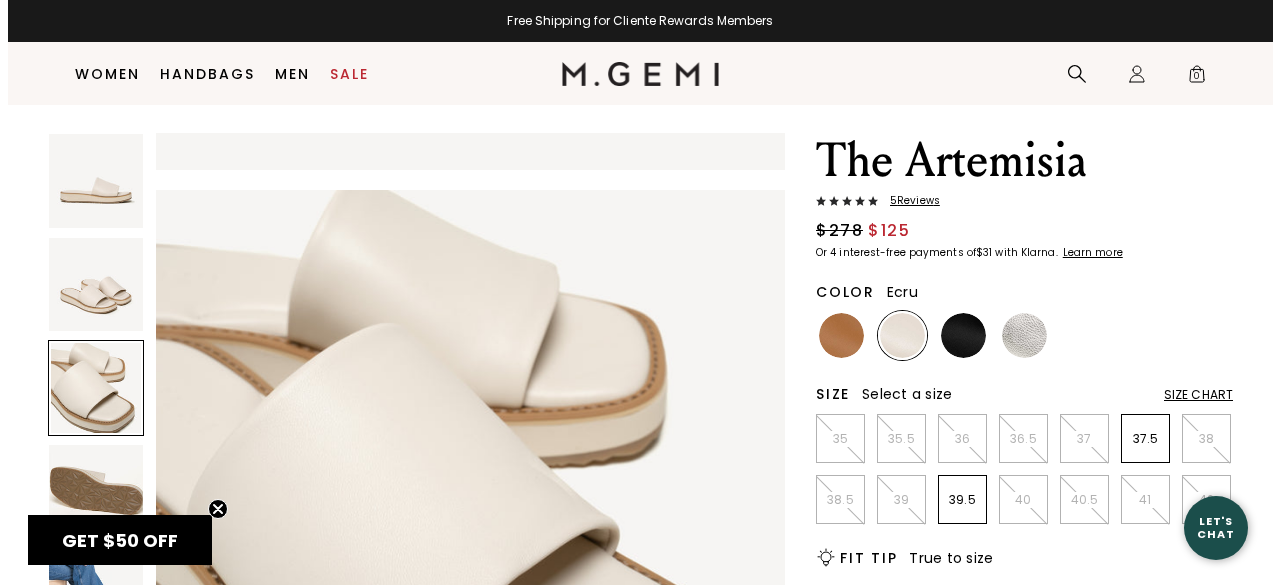 scroll, scrollTop: 0, scrollLeft: 0, axis: both 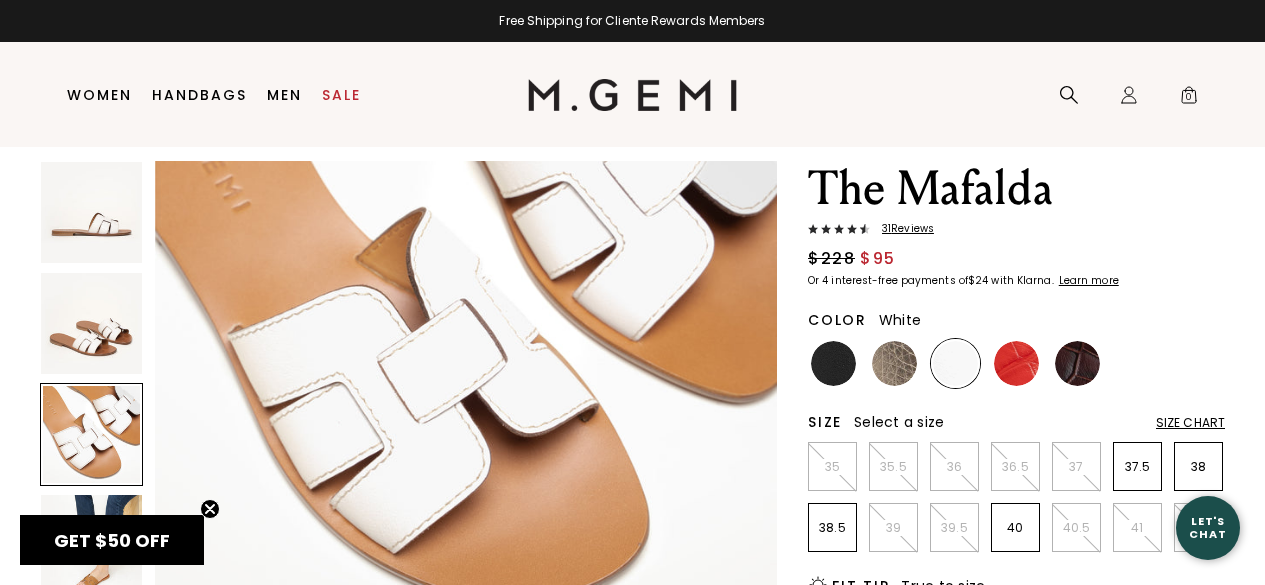 click on "Size Chart" at bounding box center (1190, 423) 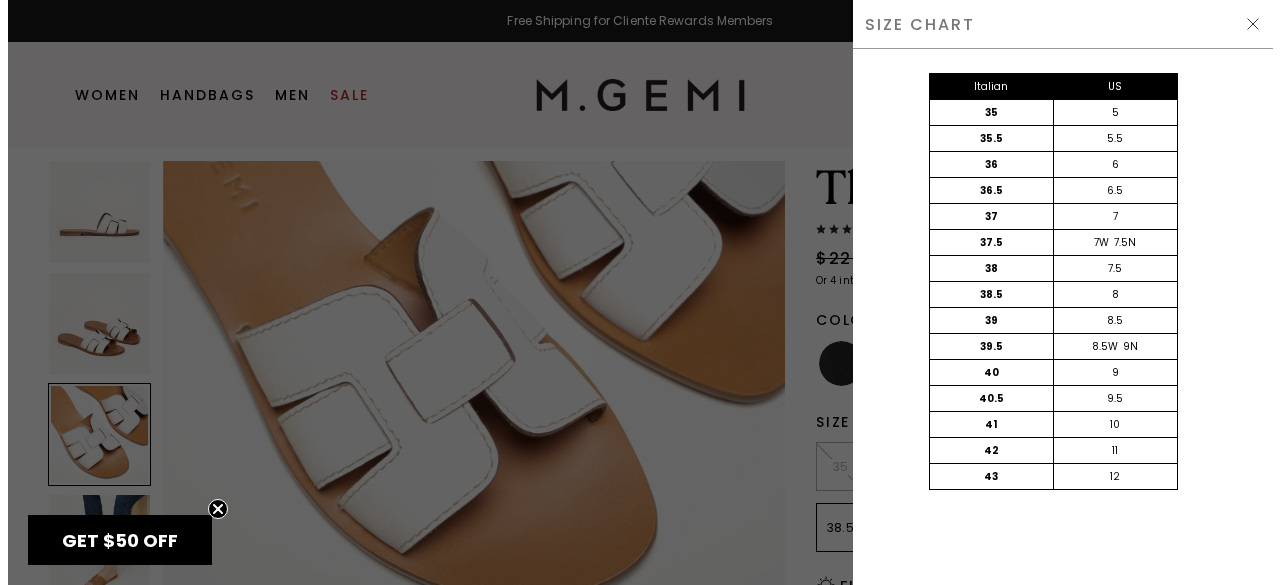 scroll, scrollTop: 0, scrollLeft: 0, axis: both 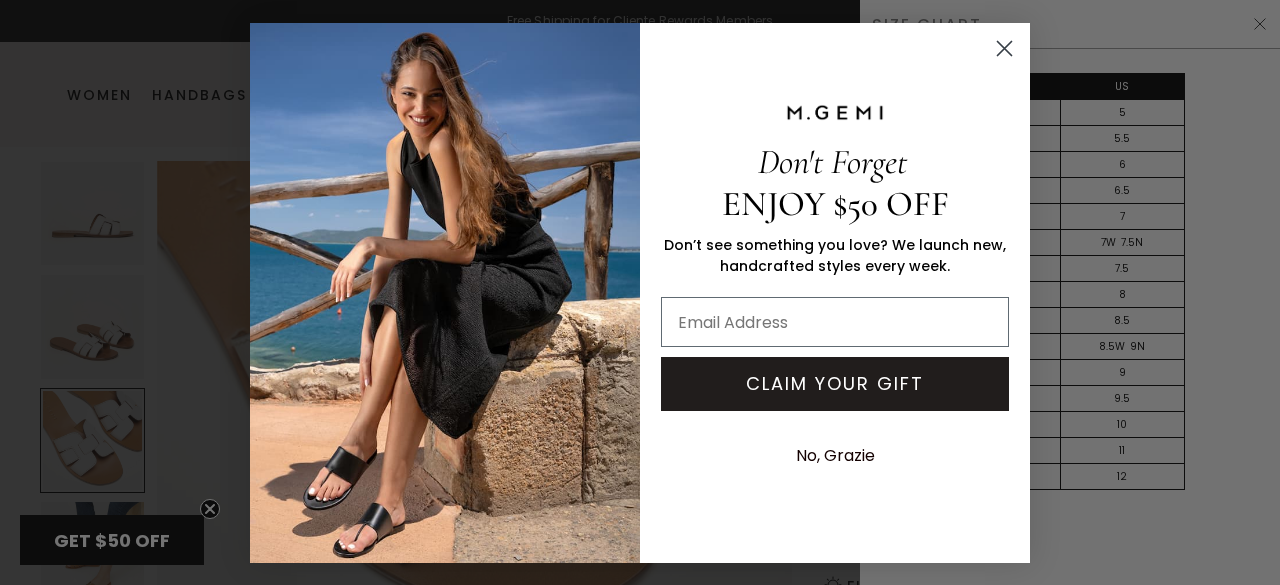click 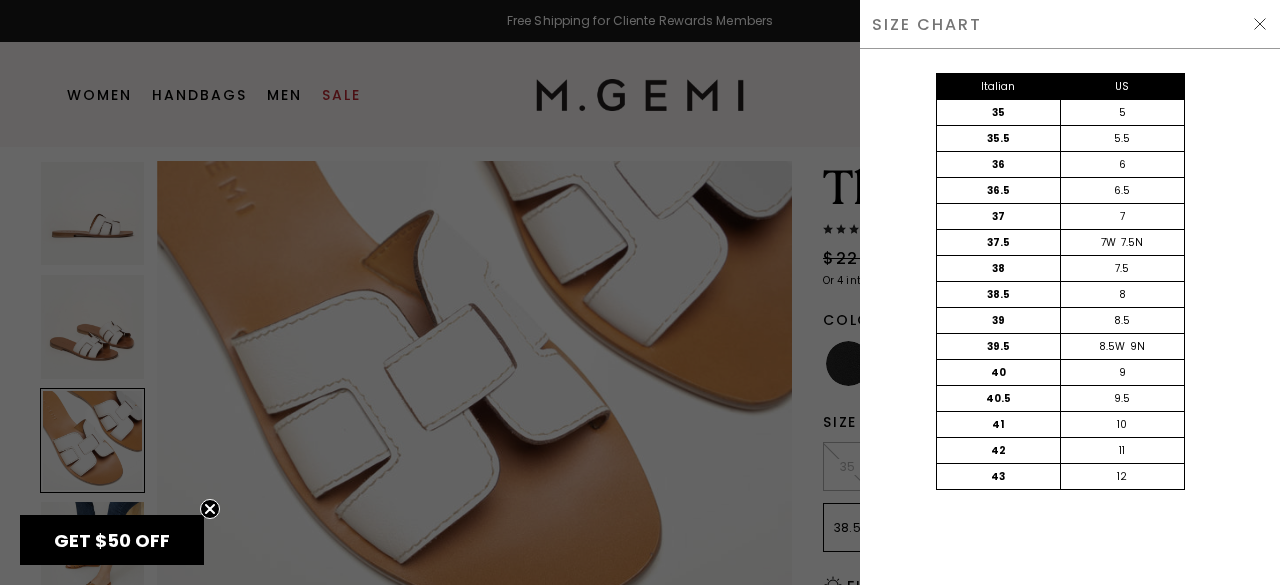 click at bounding box center (640, 292) 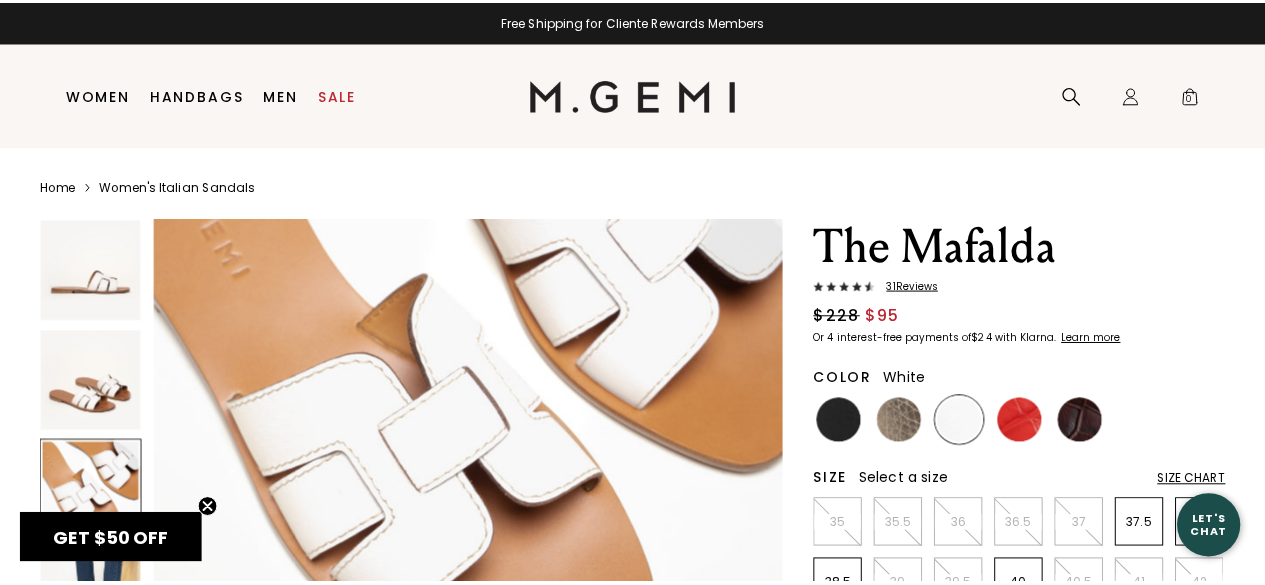 scroll, scrollTop: 58, scrollLeft: 0, axis: vertical 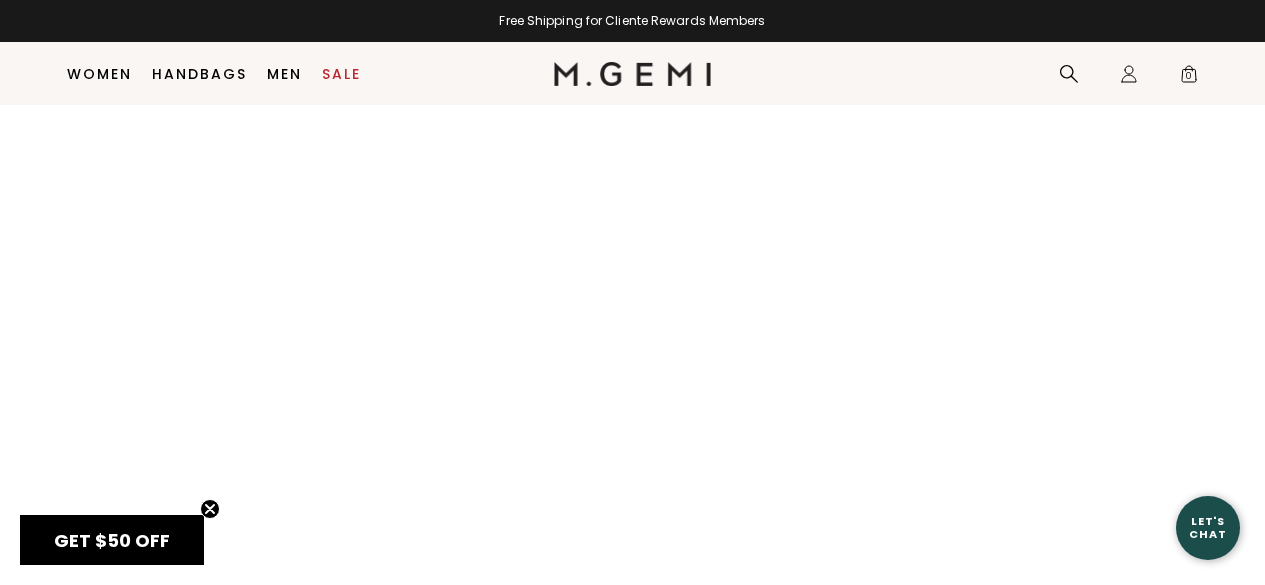 click on "GET $50 OFF" at bounding box center (112, 540) 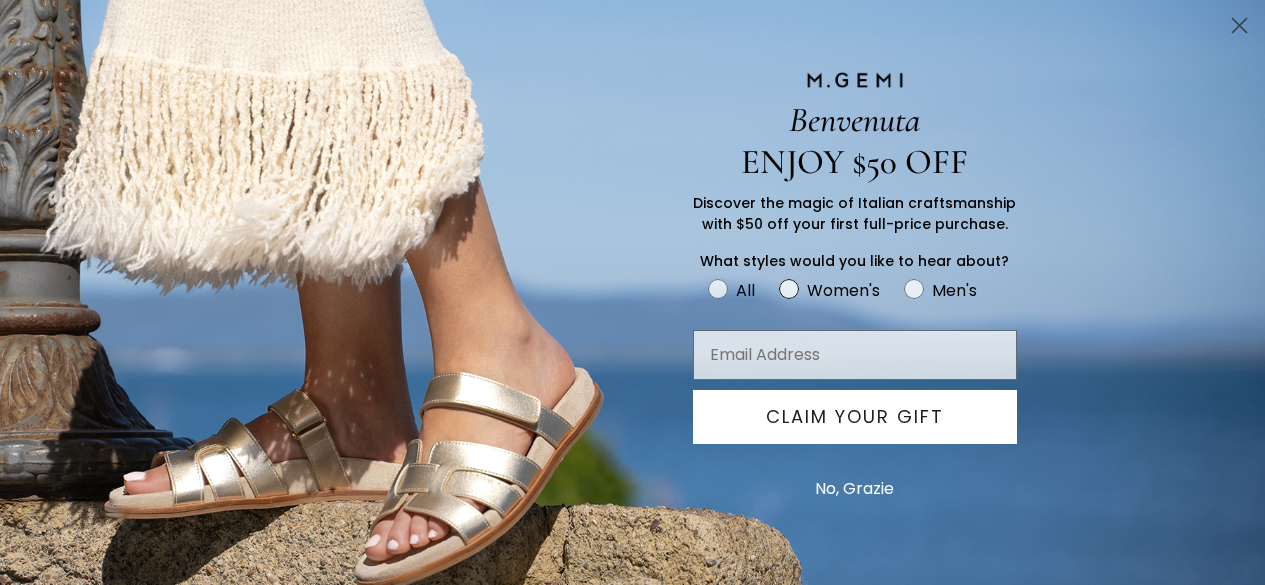 click 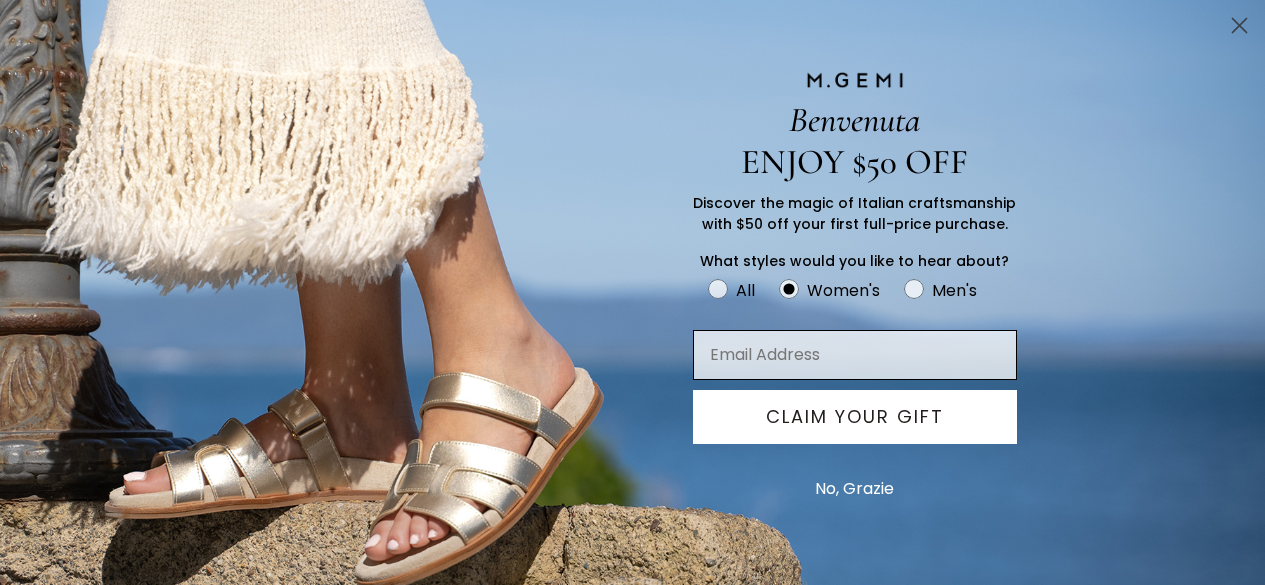 click at bounding box center [855, 355] 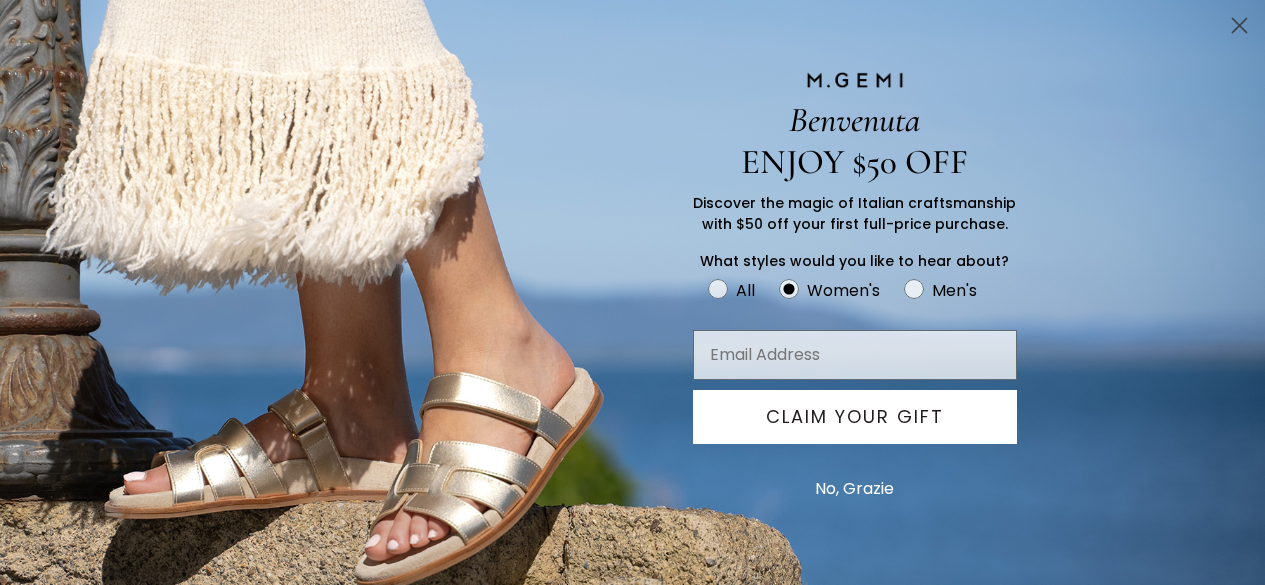 type on "tannkenn@aol.com" 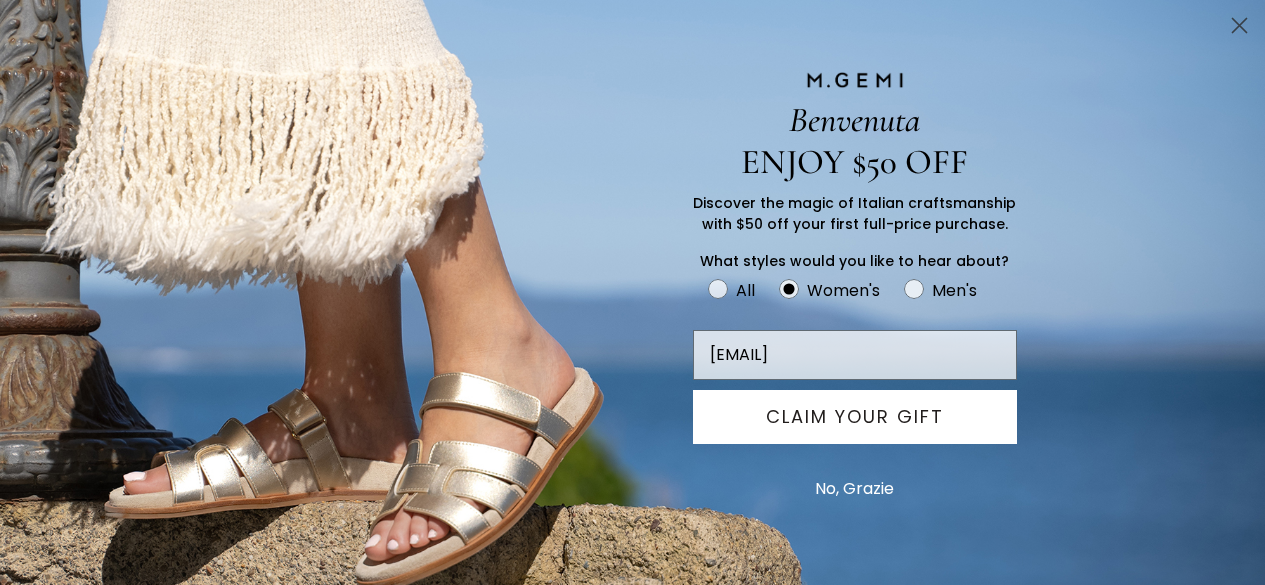 click on "CLAIM YOUR GIFT" at bounding box center [855, 417] 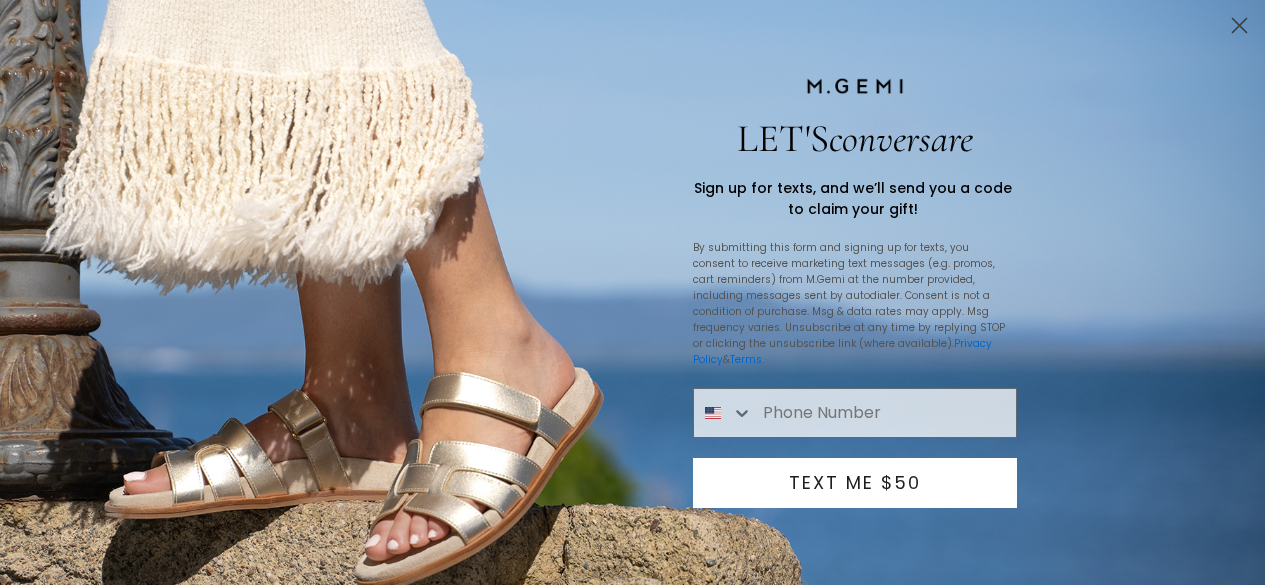 click 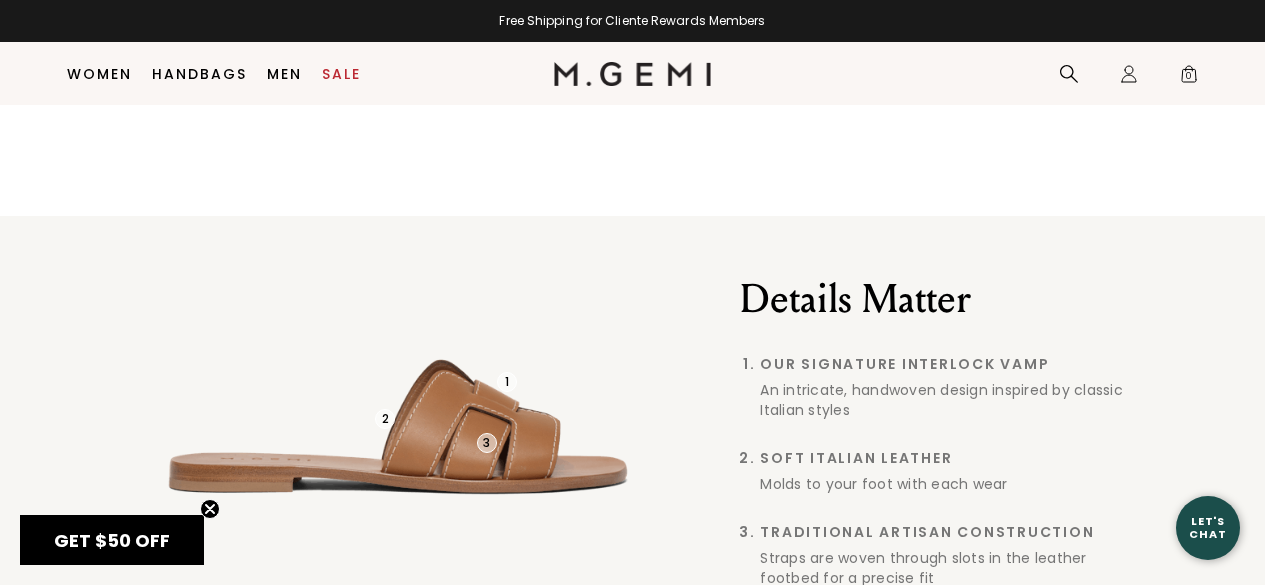 scroll, scrollTop: 1502, scrollLeft: 0, axis: vertical 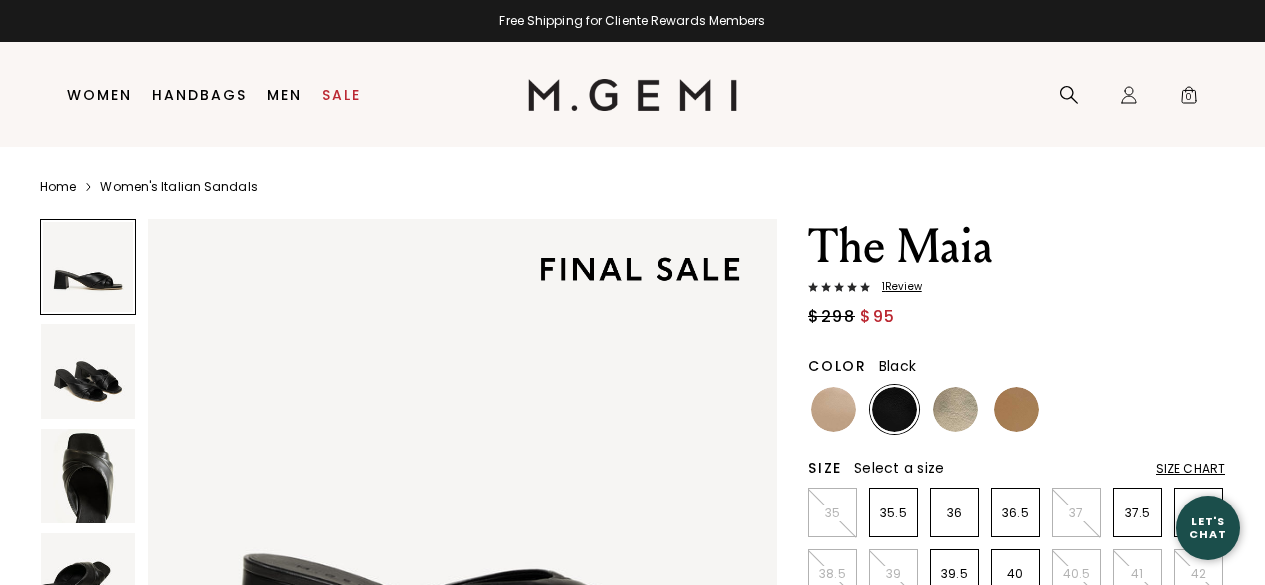 click at bounding box center [955, 409] 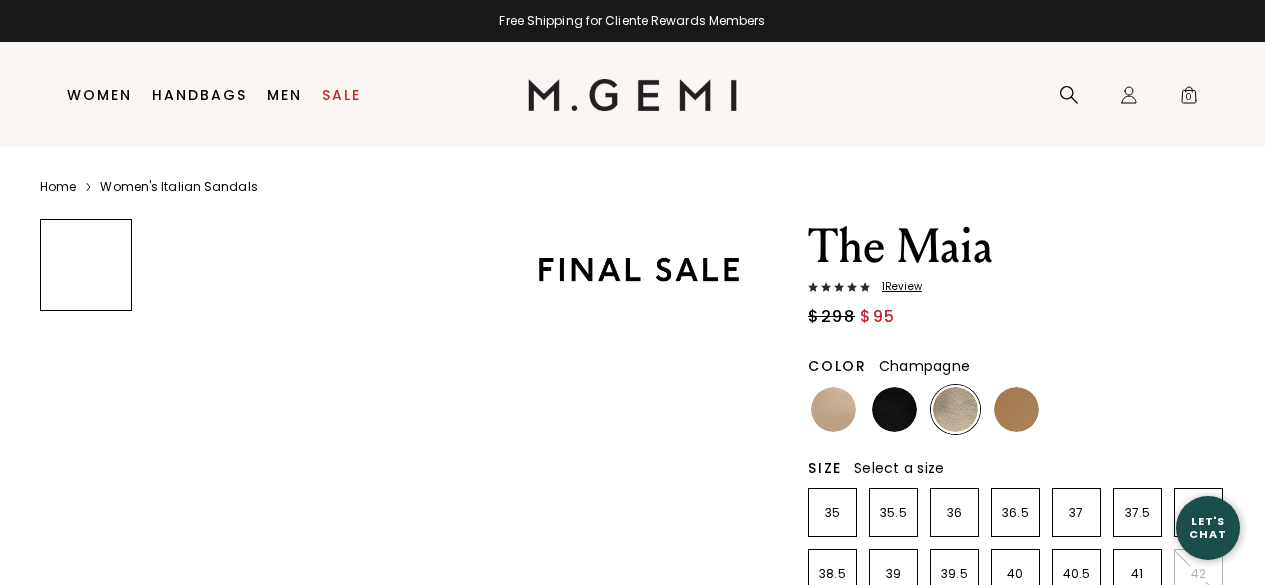 scroll, scrollTop: 0, scrollLeft: 0, axis: both 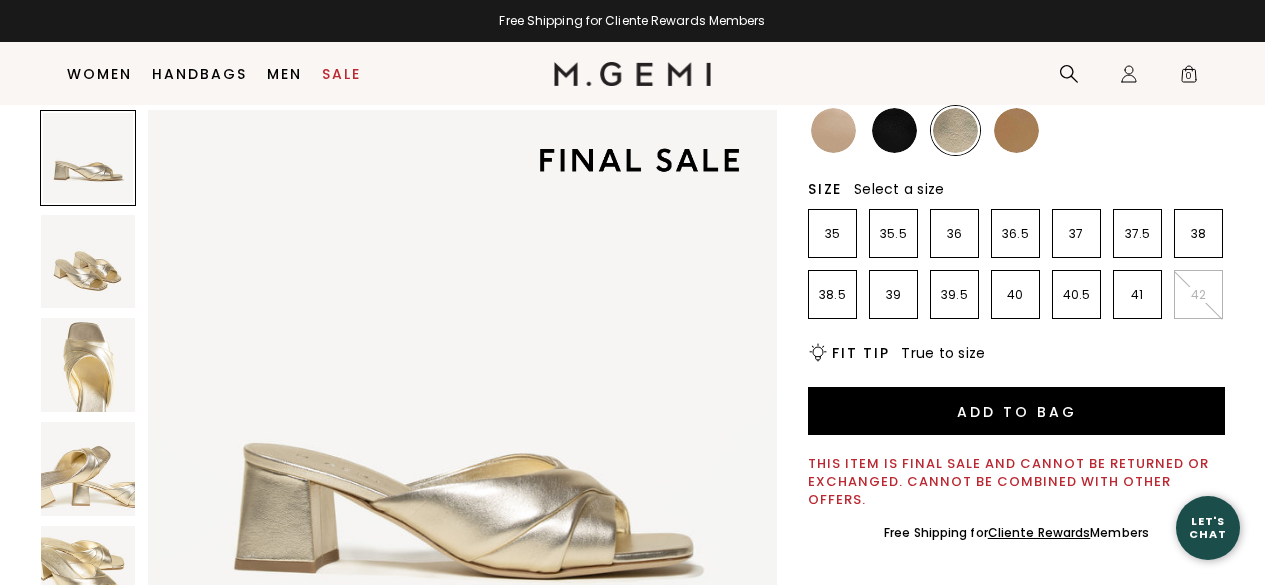 click at bounding box center (1016, 130) 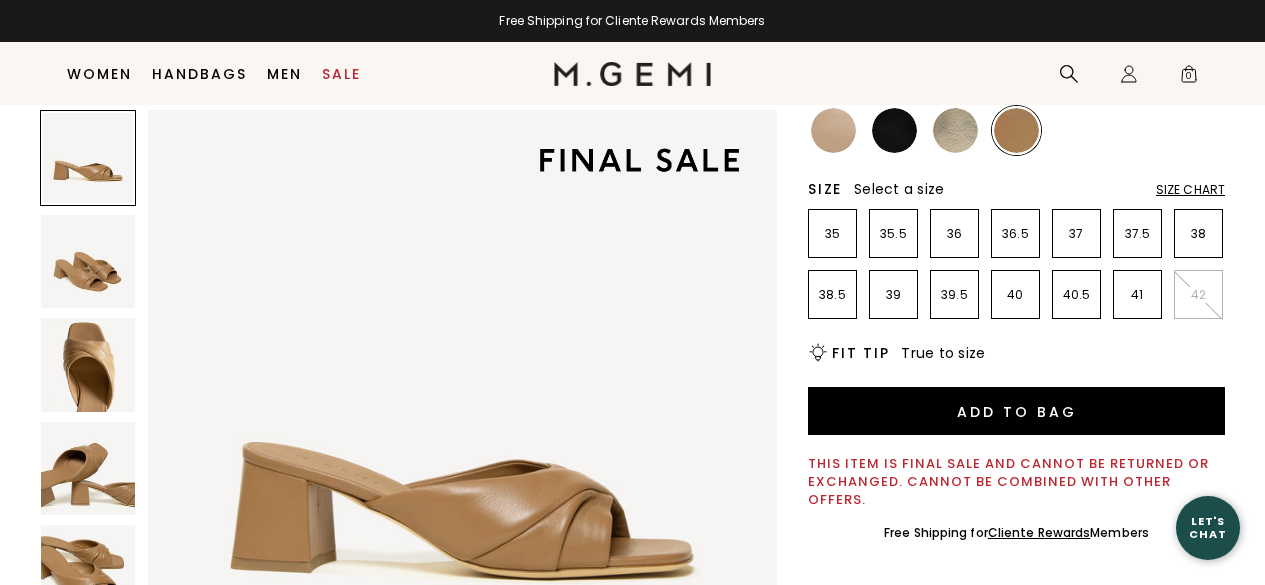 scroll, scrollTop: 0, scrollLeft: 0, axis: both 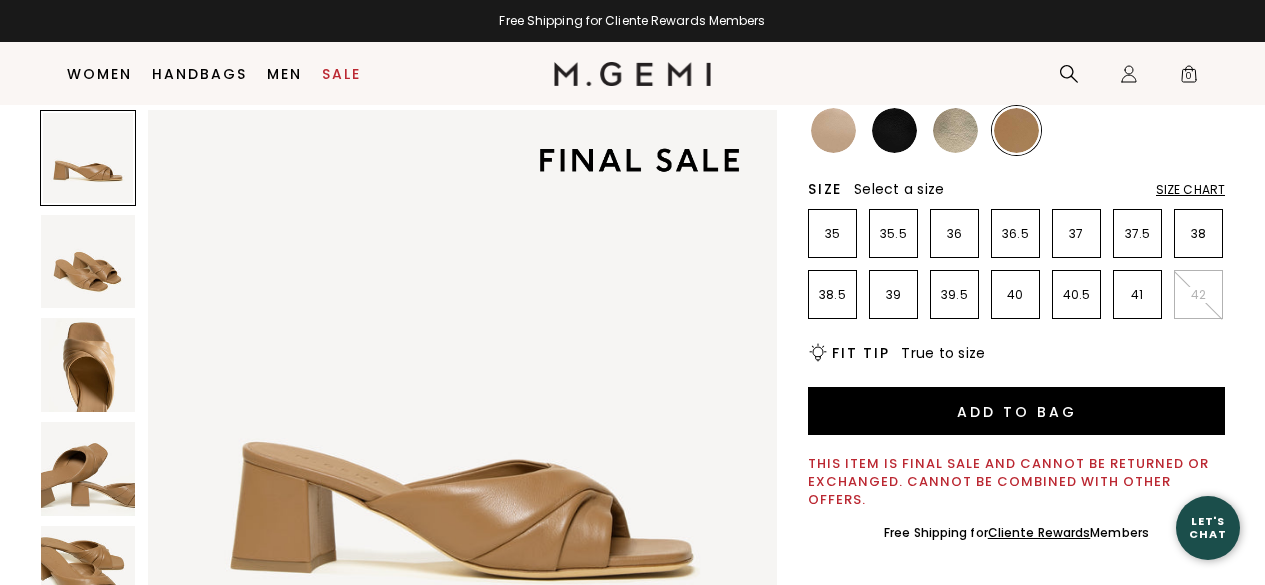 click at bounding box center (894, 130) 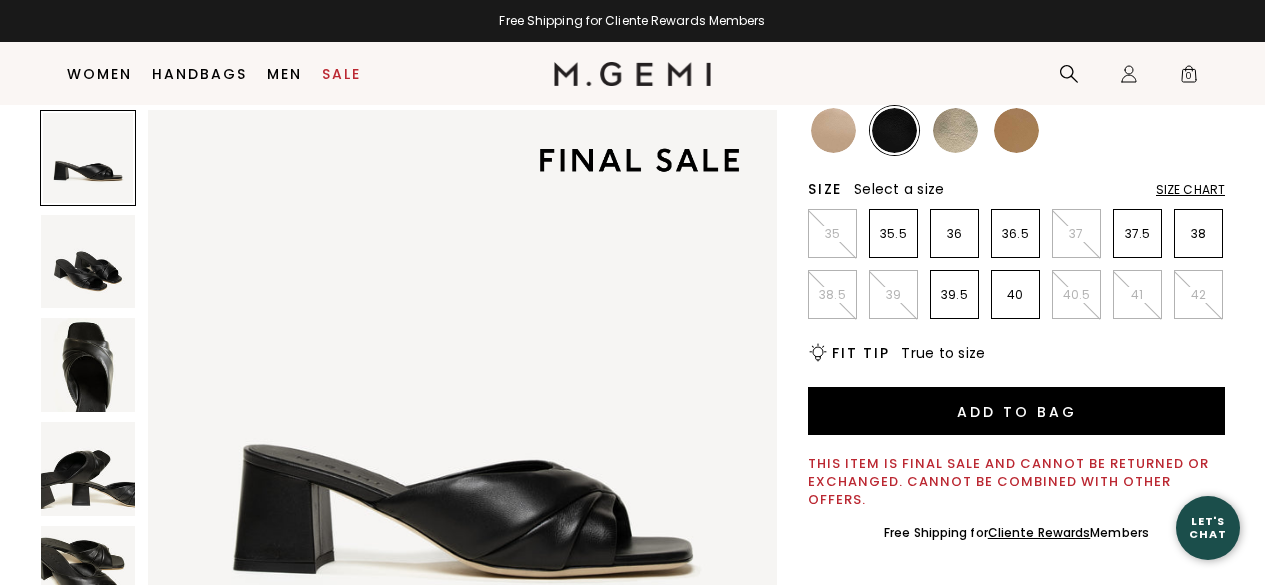 scroll, scrollTop: 0, scrollLeft: 0, axis: both 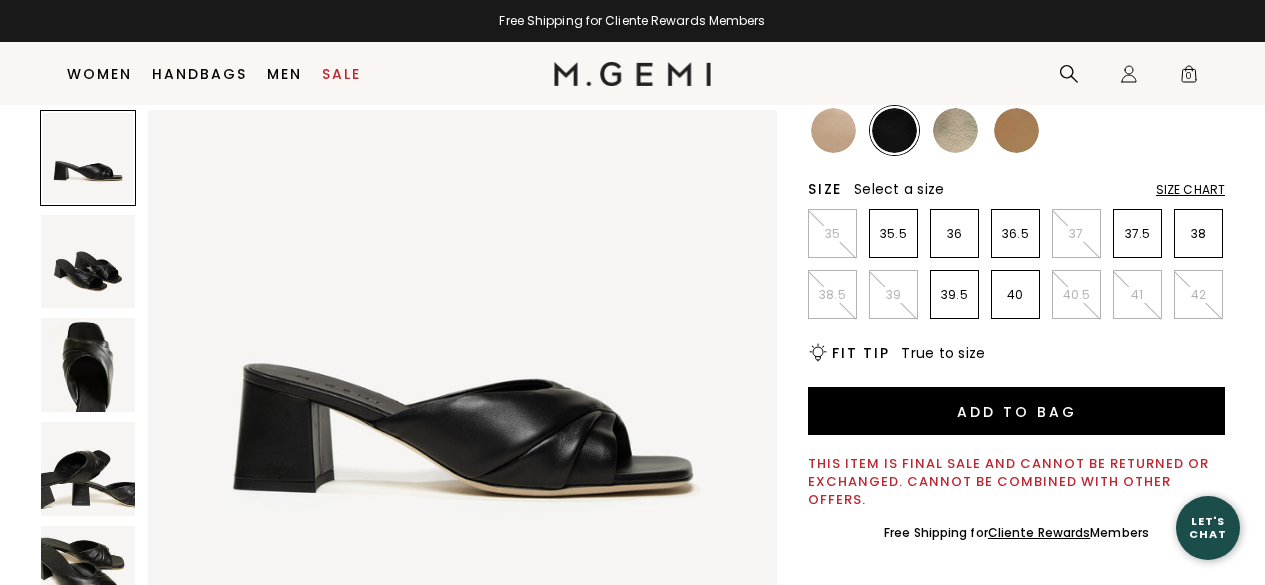click on "Size Chart" at bounding box center (1190, 190) 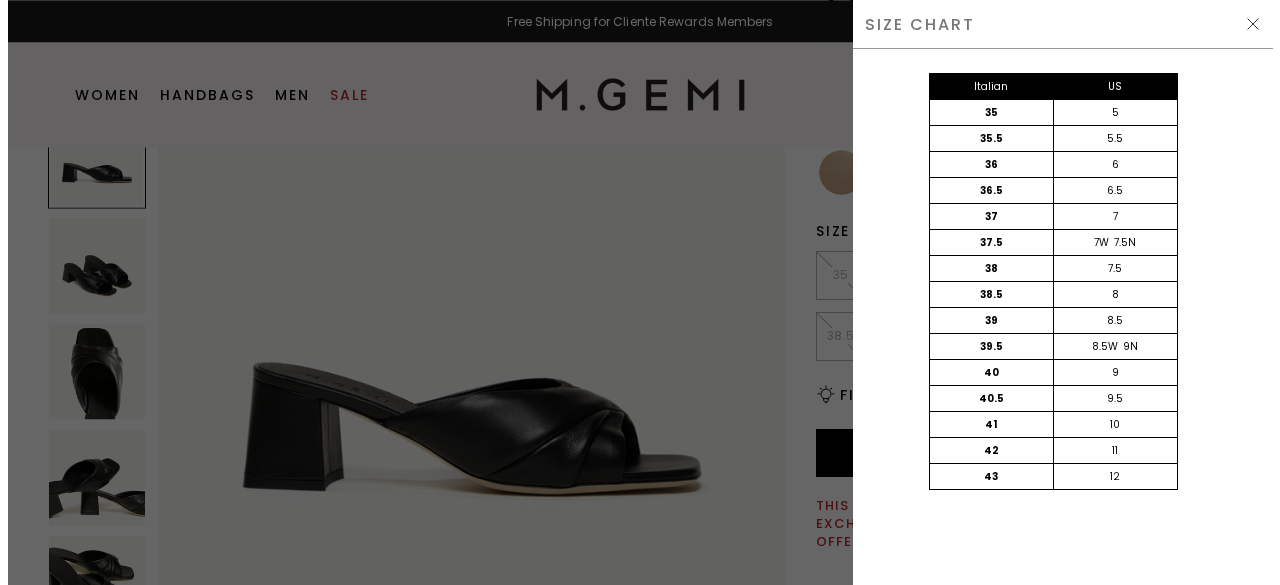 scroll, scrollTop: 0, scrollLeft: 0, axis: both 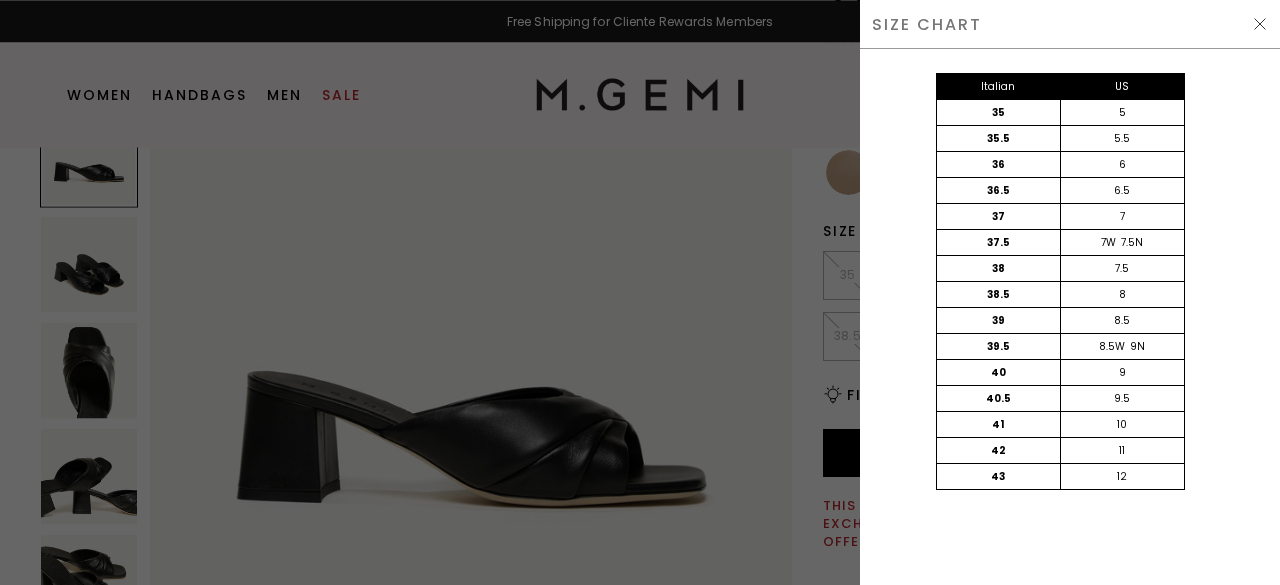 click on "9" at bounding box center [1122, 372] 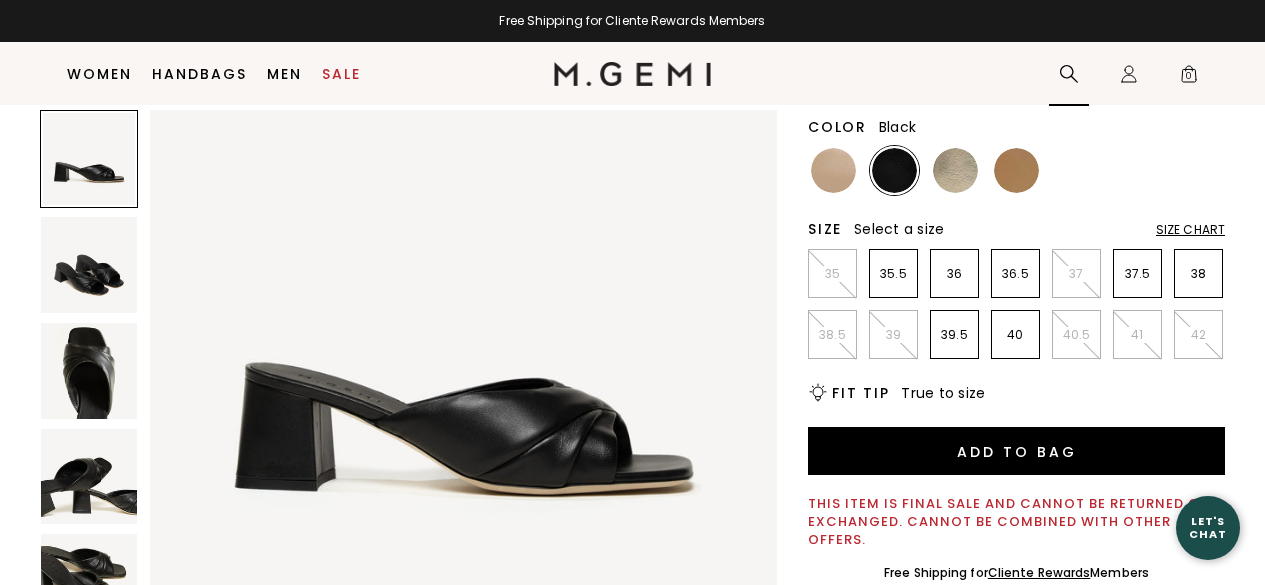 scroll, scrollTop: 207, scrollLeft: 0, axis: vertical 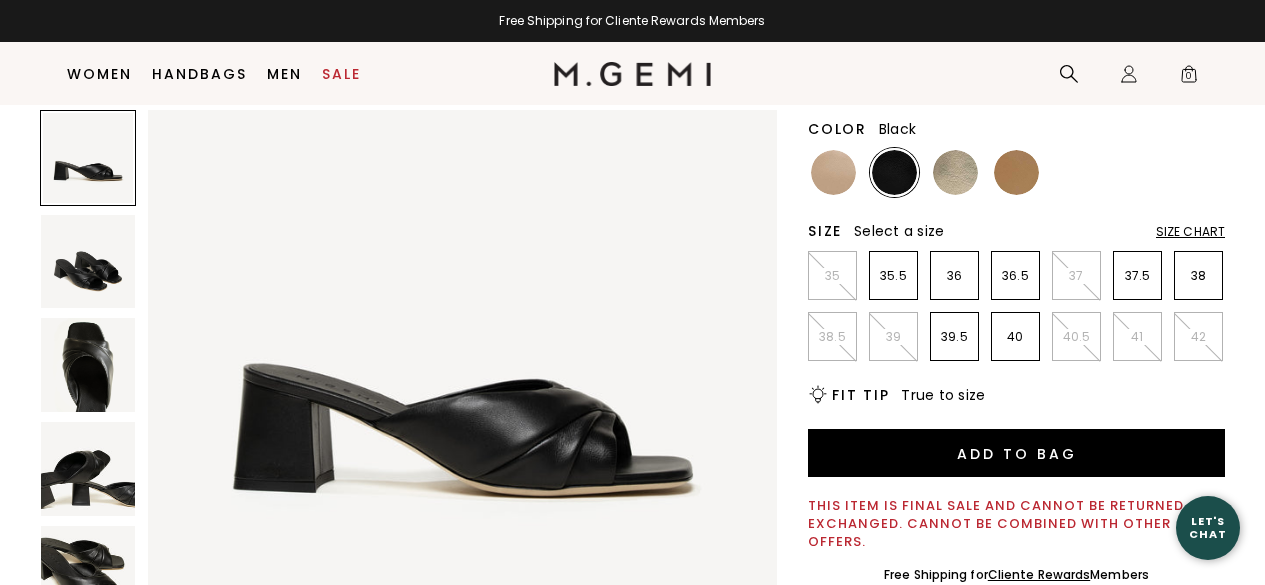 click at bounding box center (88, 365) 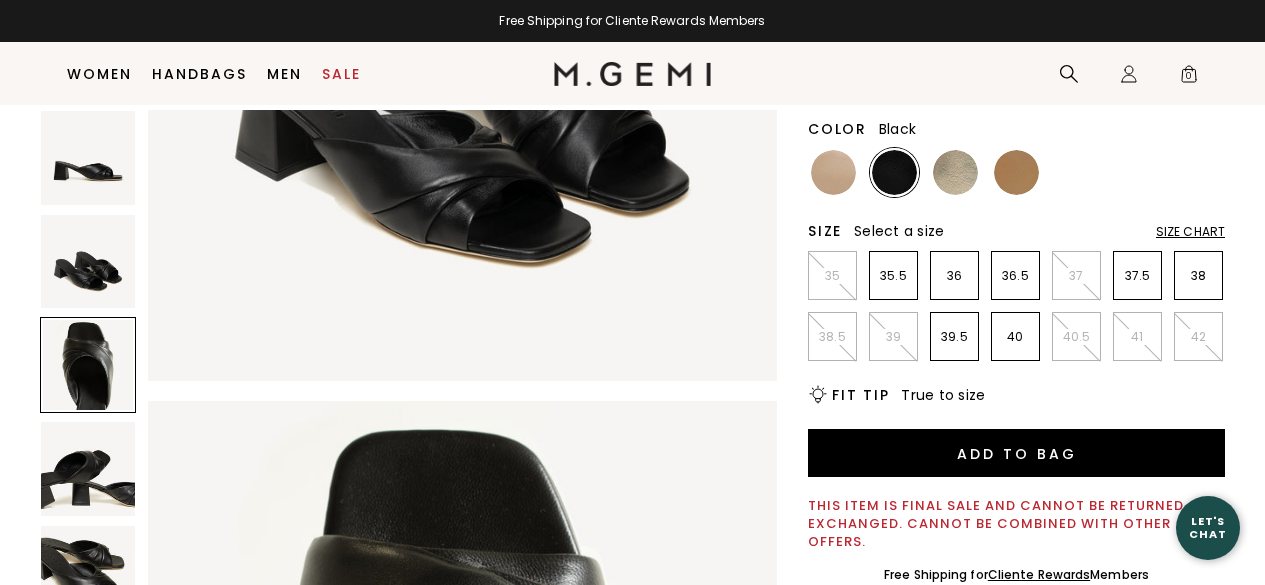 scroll, scrollTop: 1269, scrollLeft: 0, axis: vertical 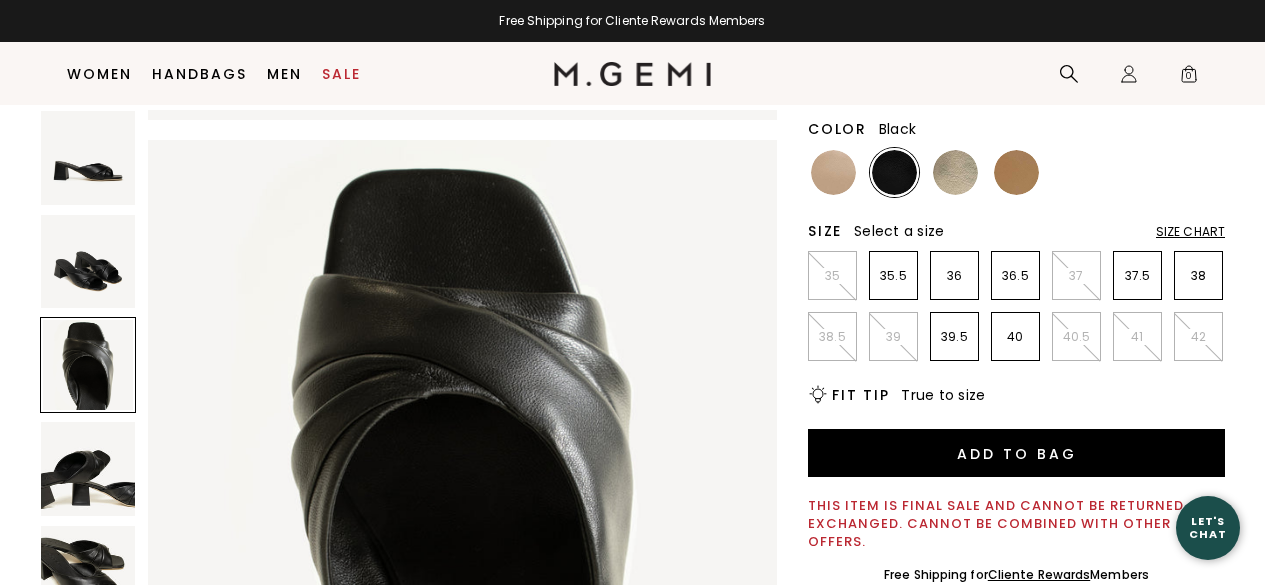 click at bounding box center (88, 365) 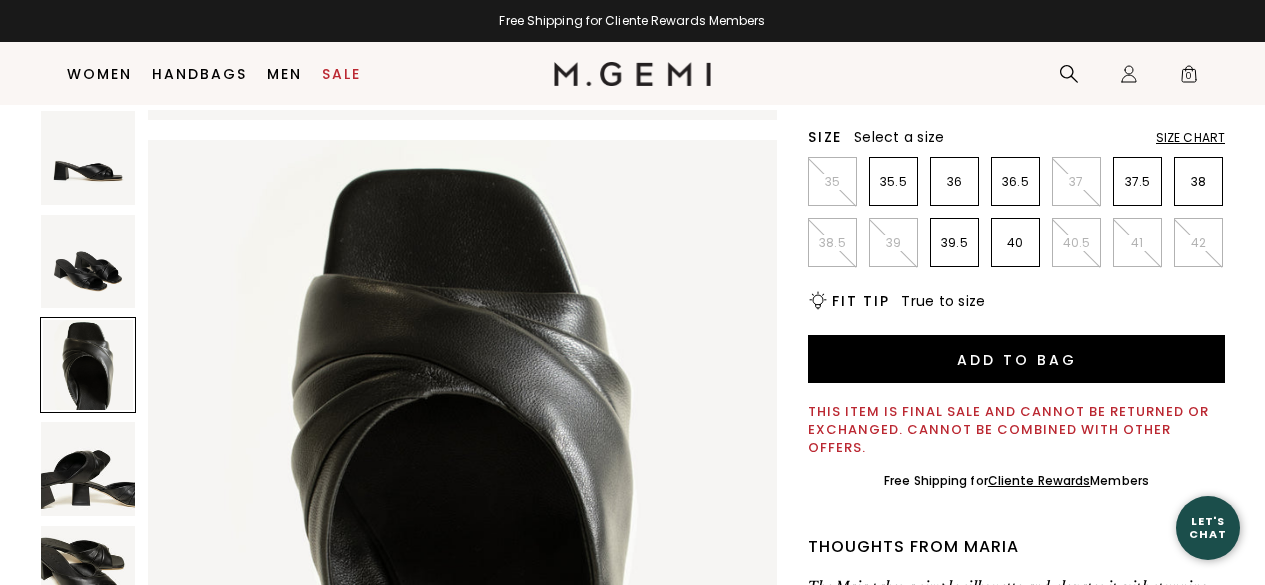 scroll, scrollTop: 311, scrollLeft: 0, axis: vertical 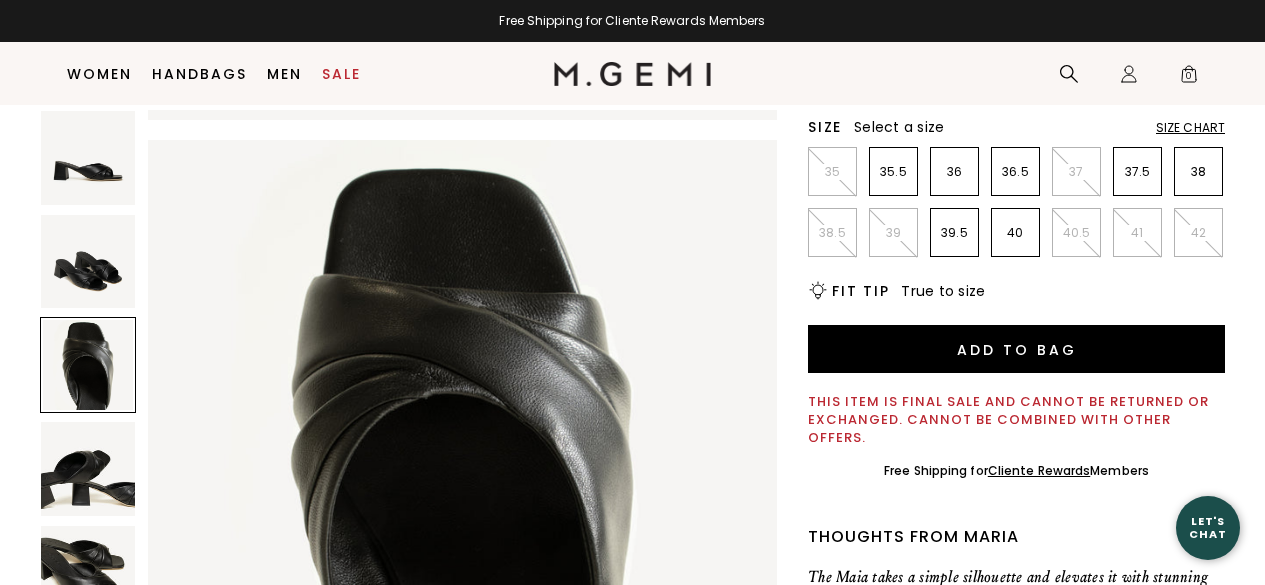 click at bounding box center (88, 469) 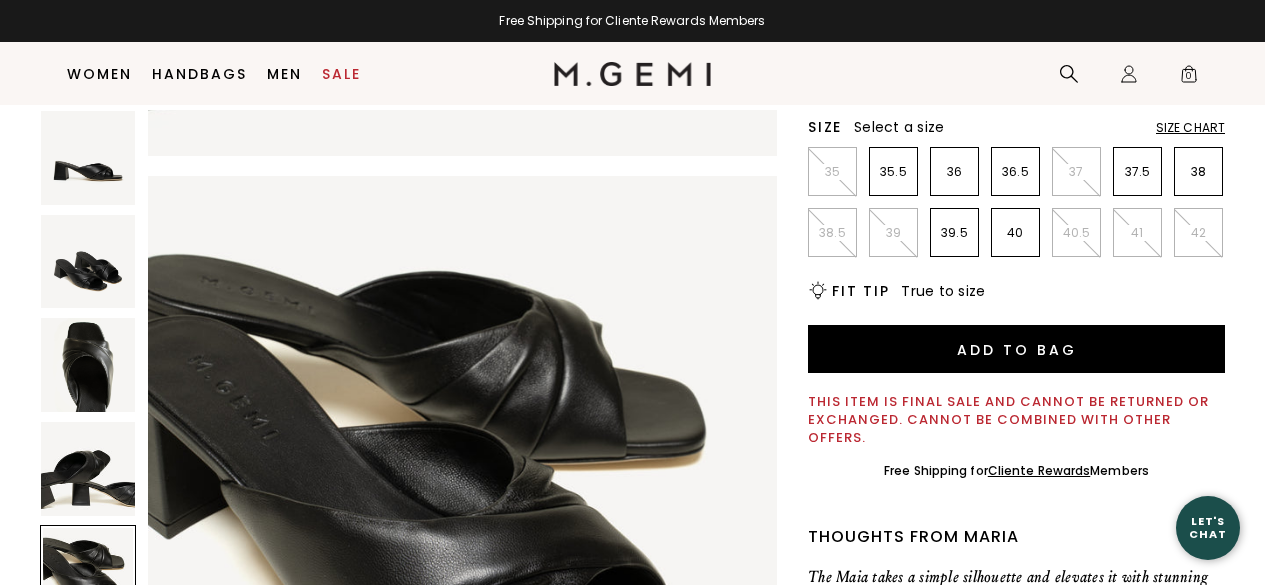 scroll, scrollTop: 2640, scrollLeft: 0, axis: vertical 